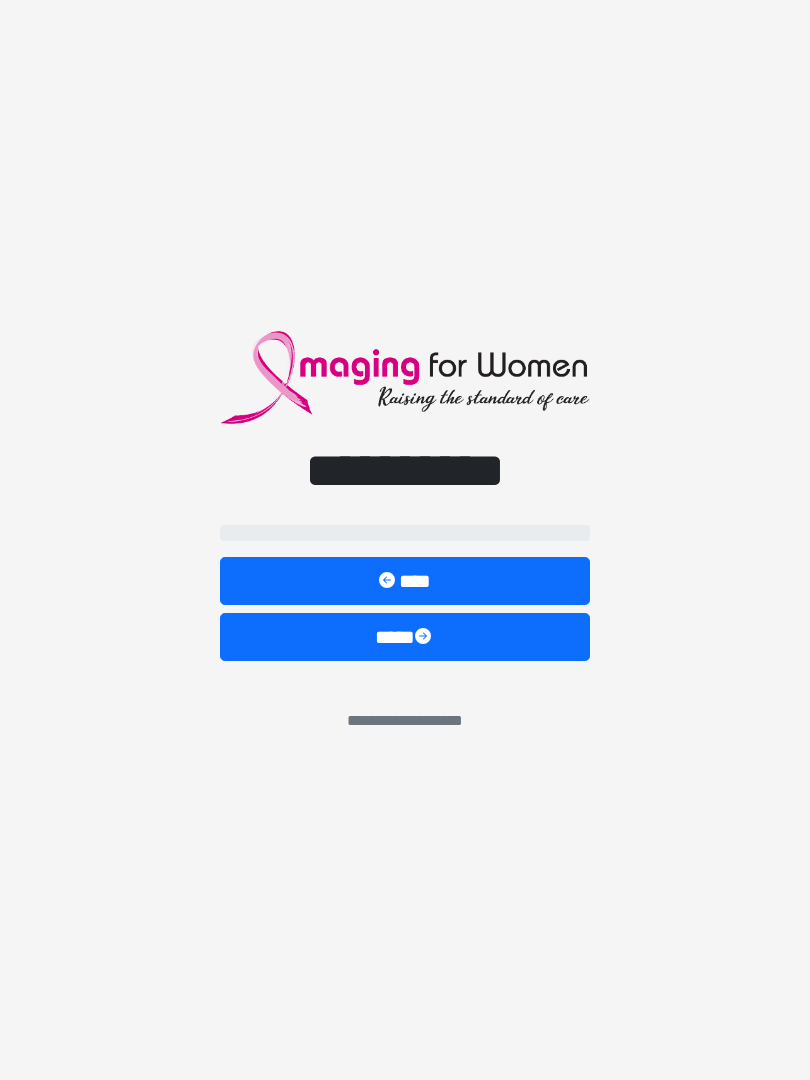 scroll, scrollTop: 0, scrollLeft: 0, axis: both 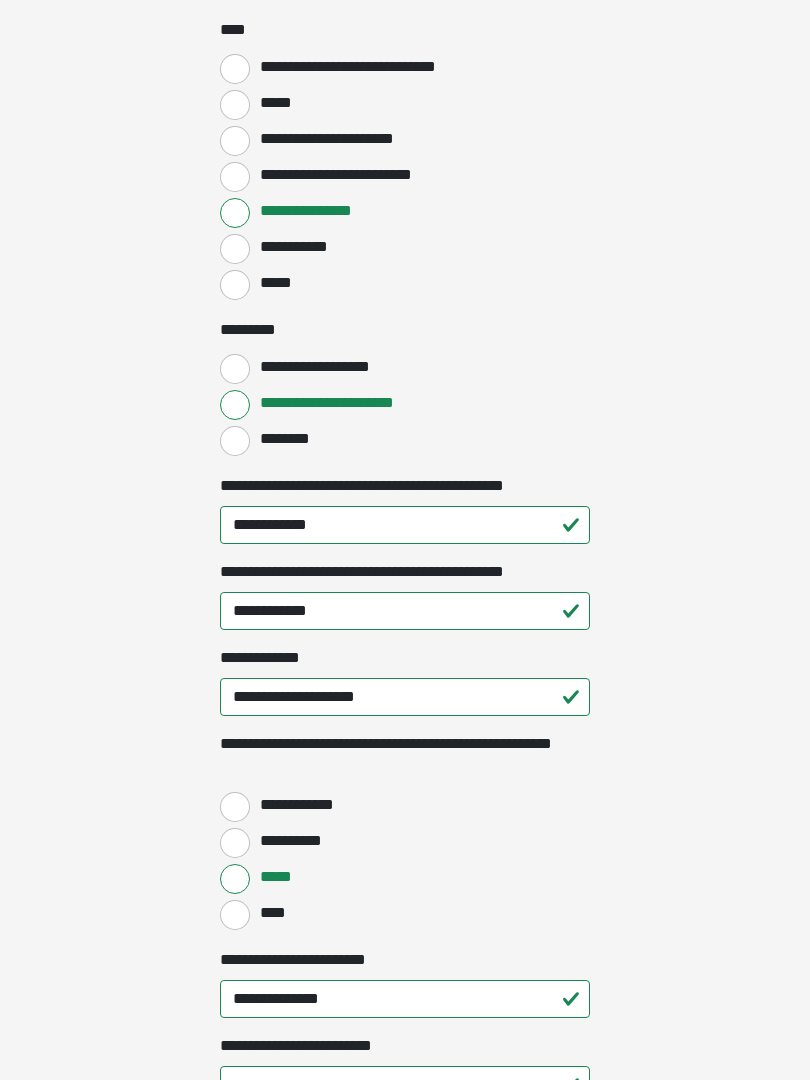click on "**********" at bounding box center (405, -1504) 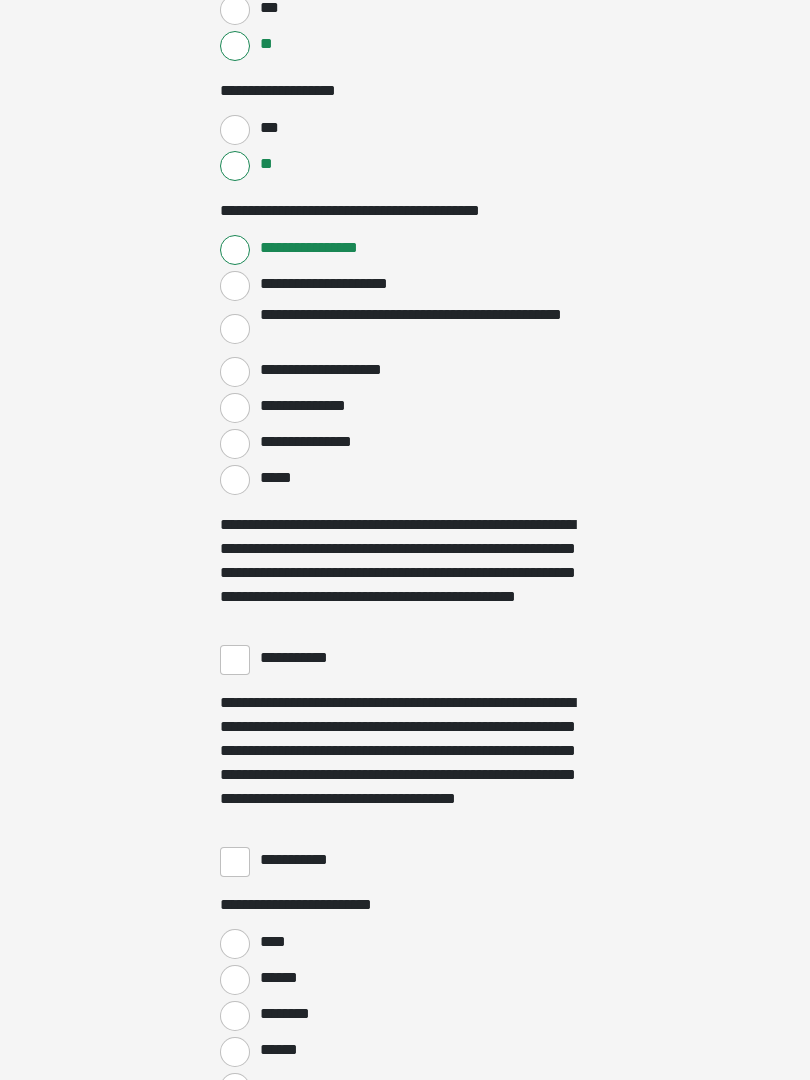 scroll, scrollTop: 3205, scrollLeft: 0, axis: vertical 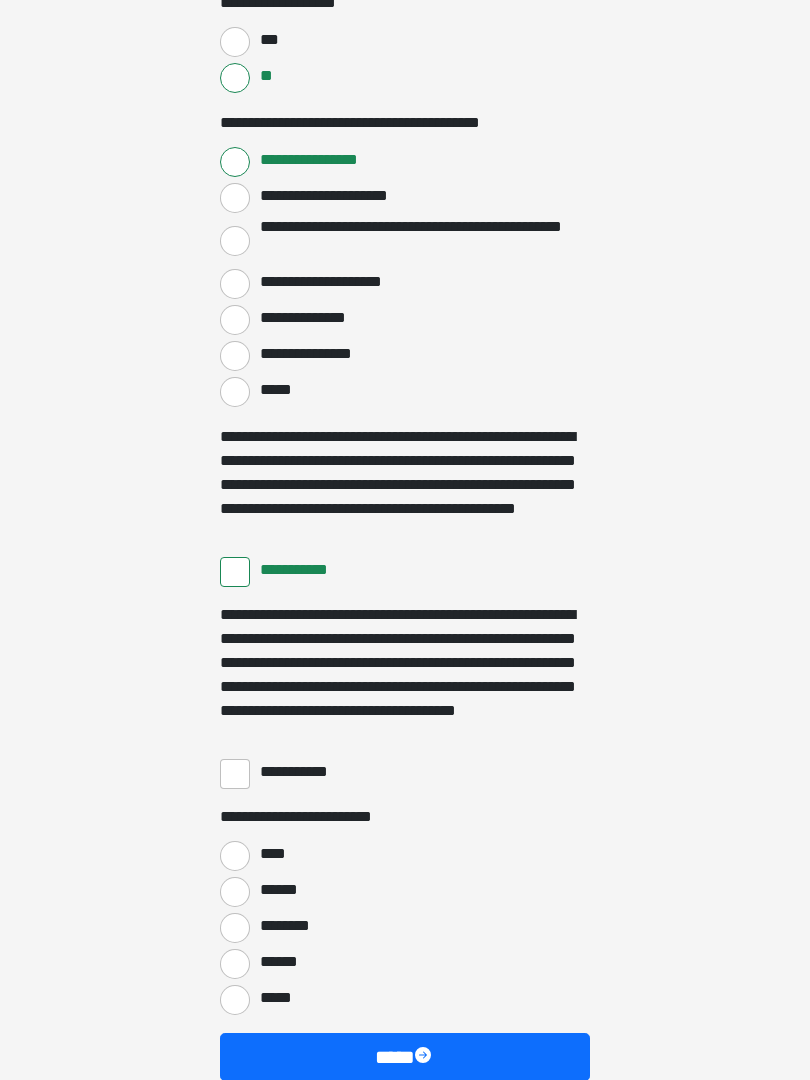 click on "**********" at bounding box center [235, 775] 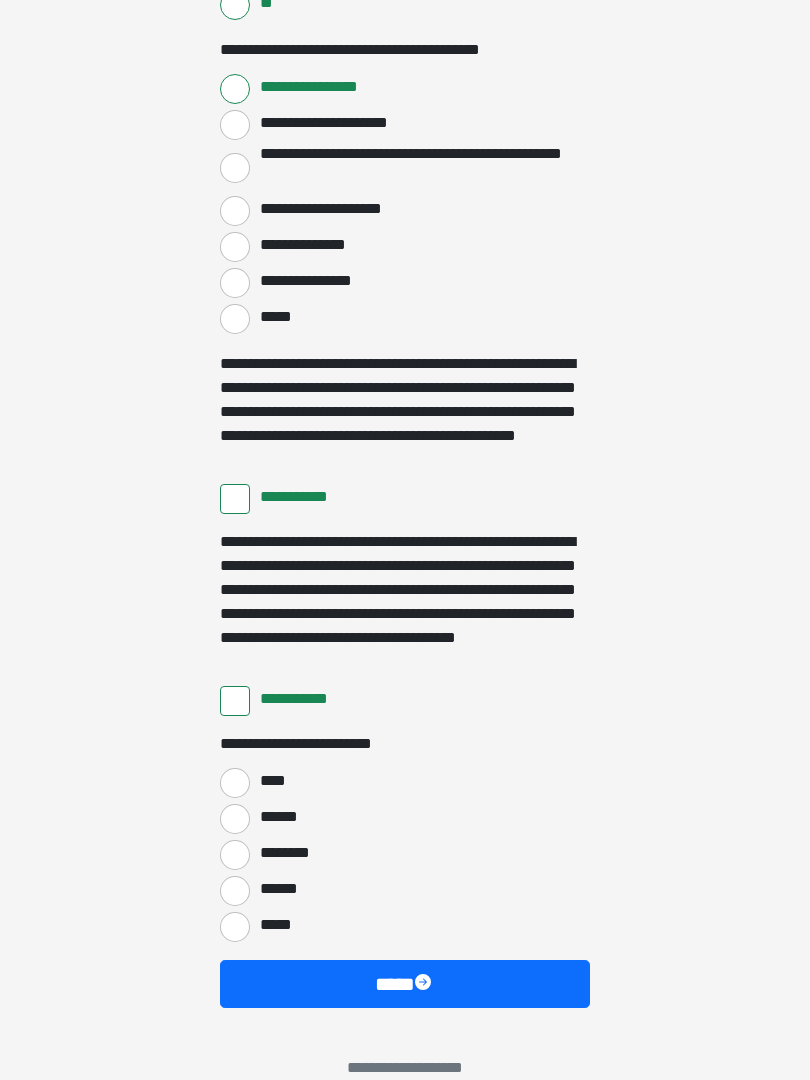 scroll, scrollTop: 3397, scrollLeft: 0, axis: vertical 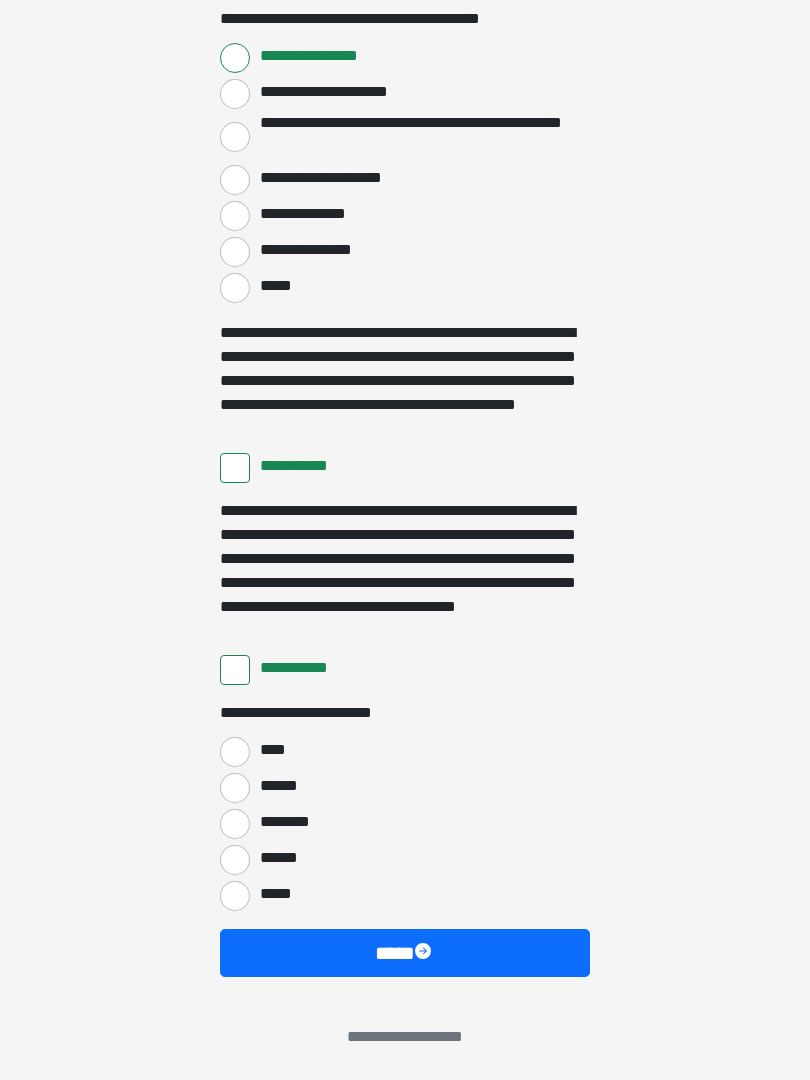 click on "****" at bounding box center (235, 752) 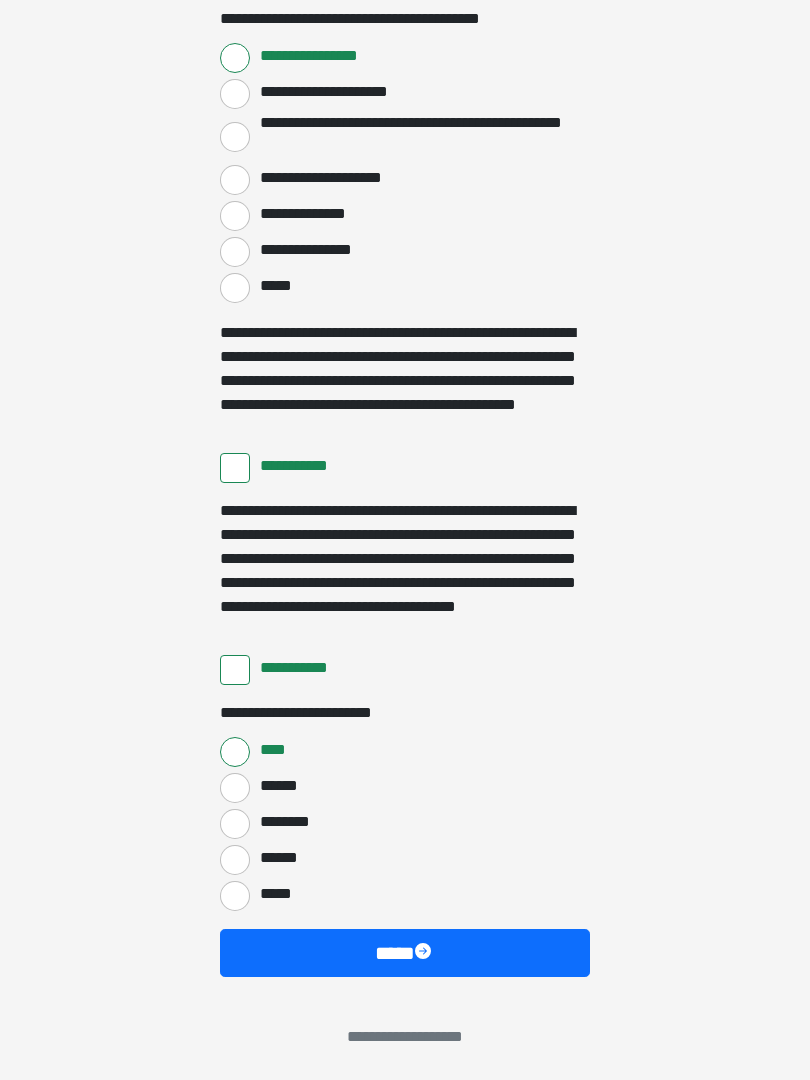 click on "****" at bounding box center [405, 953] 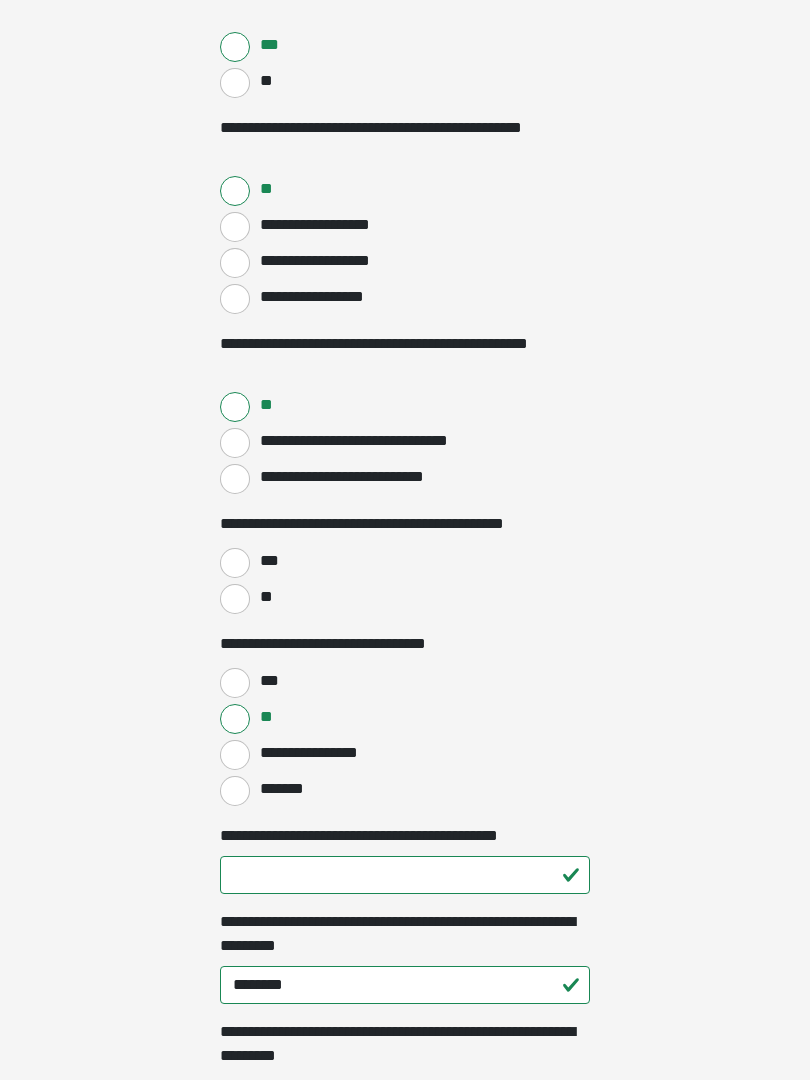 scroll, scrollTop: 766, scrollLeft: 0, axis: vertical 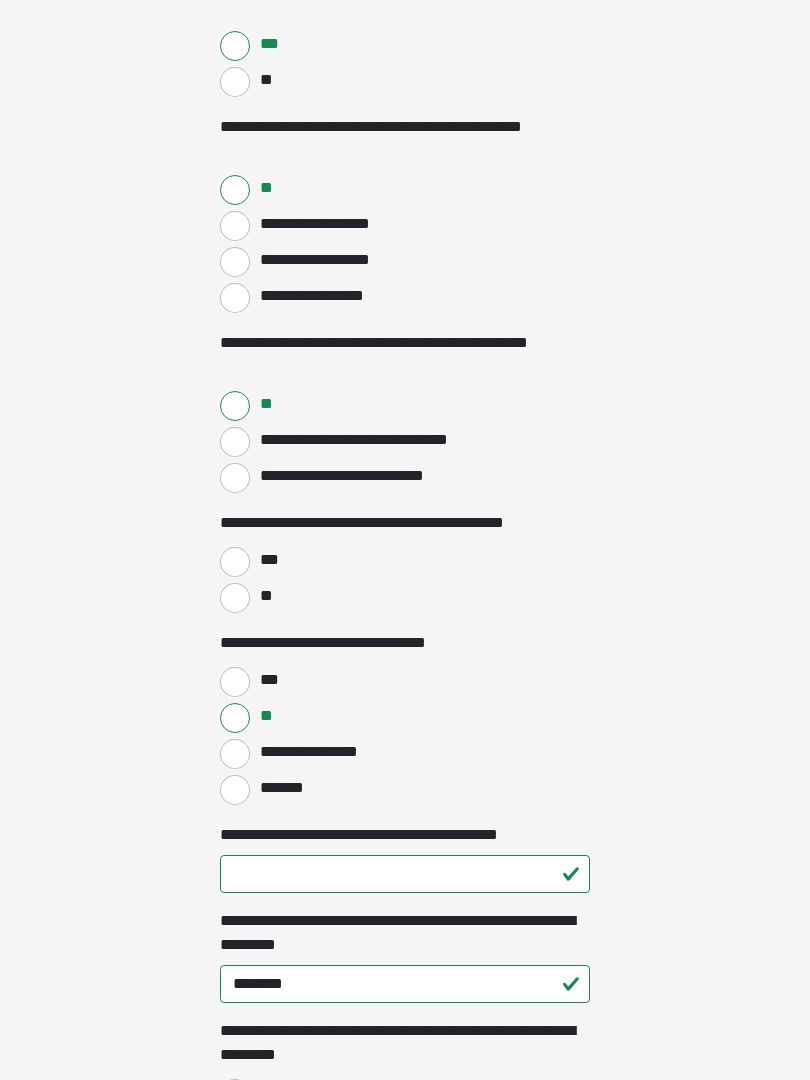 click on "**********" at bounding box center [235, 443] 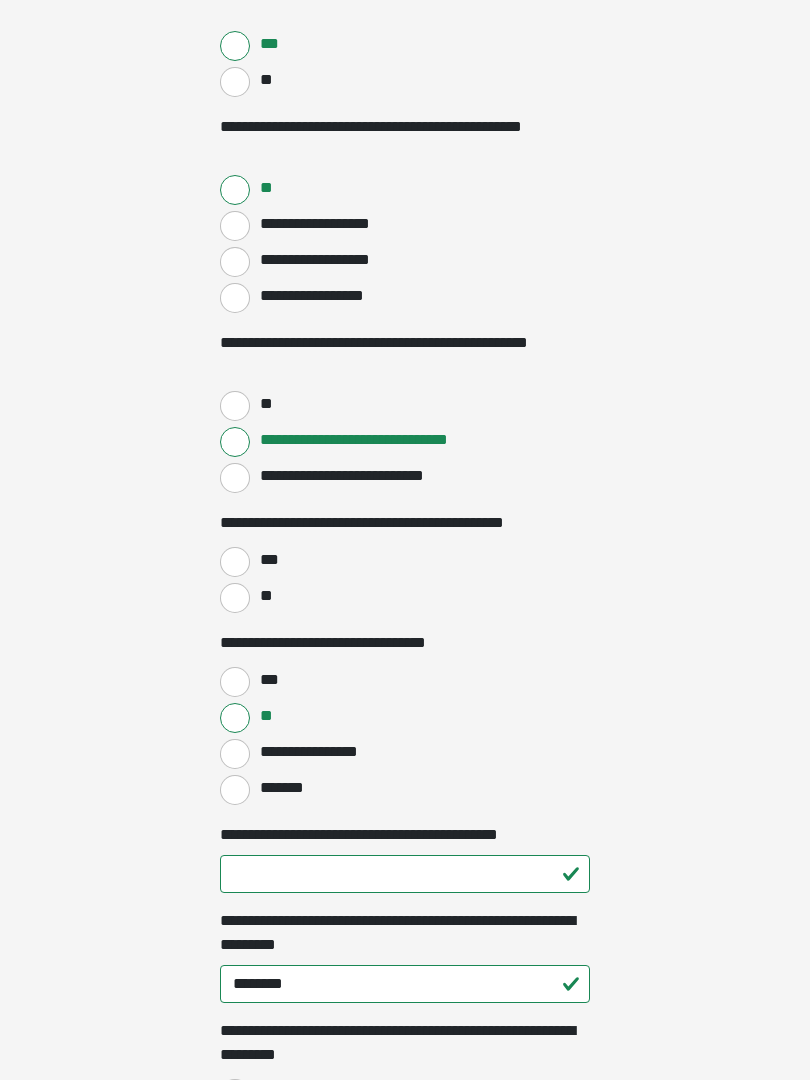 click on "**" at bounding box center [235, 598] 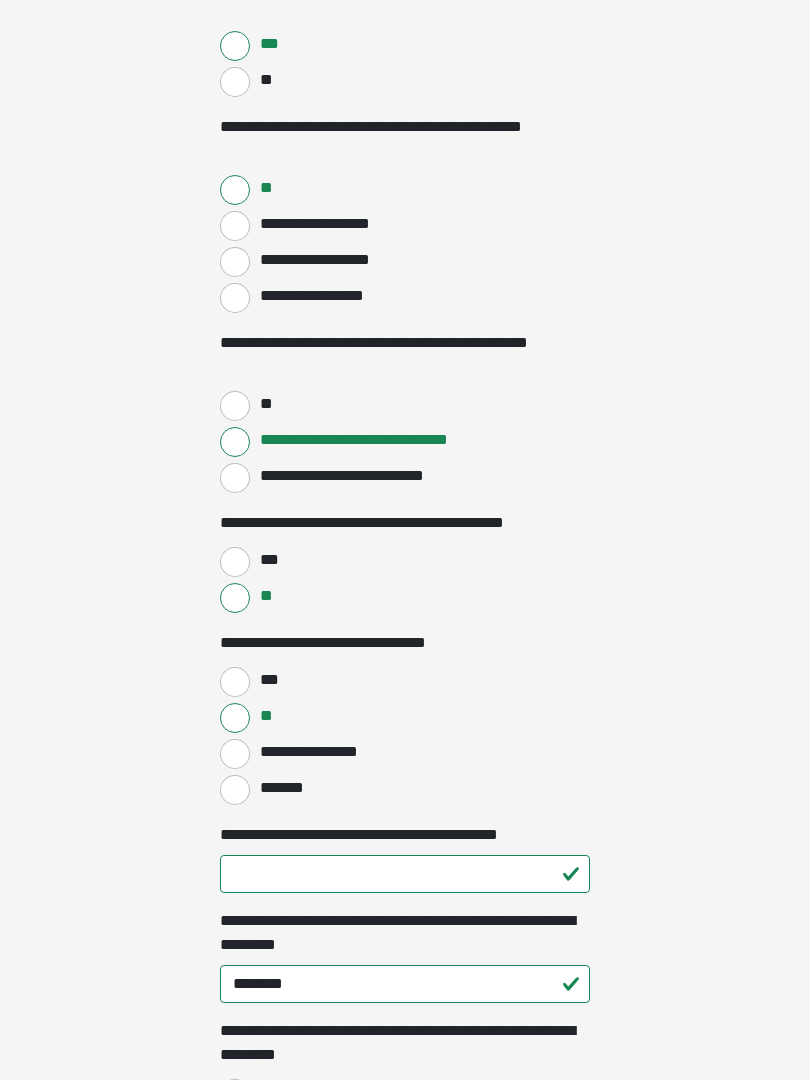 click on "**********" at bounding box center [235, 754] 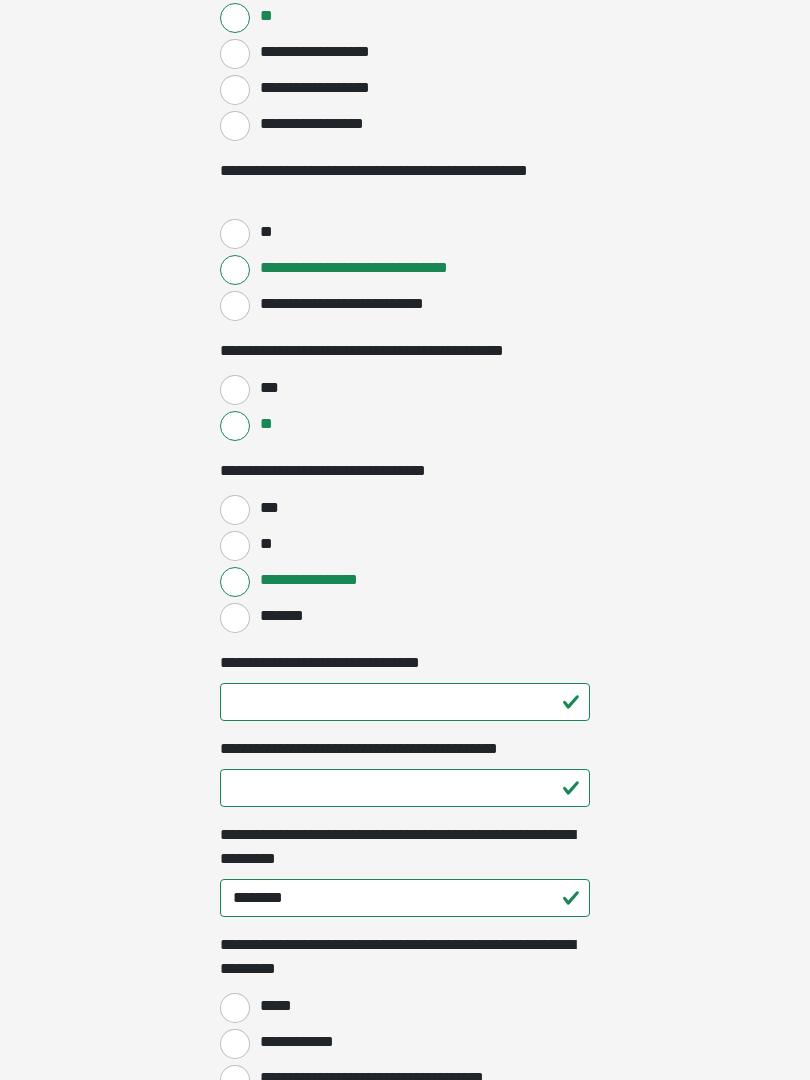 scroll, scrollTop: 941, scrollLeft: 0, axis: vertical 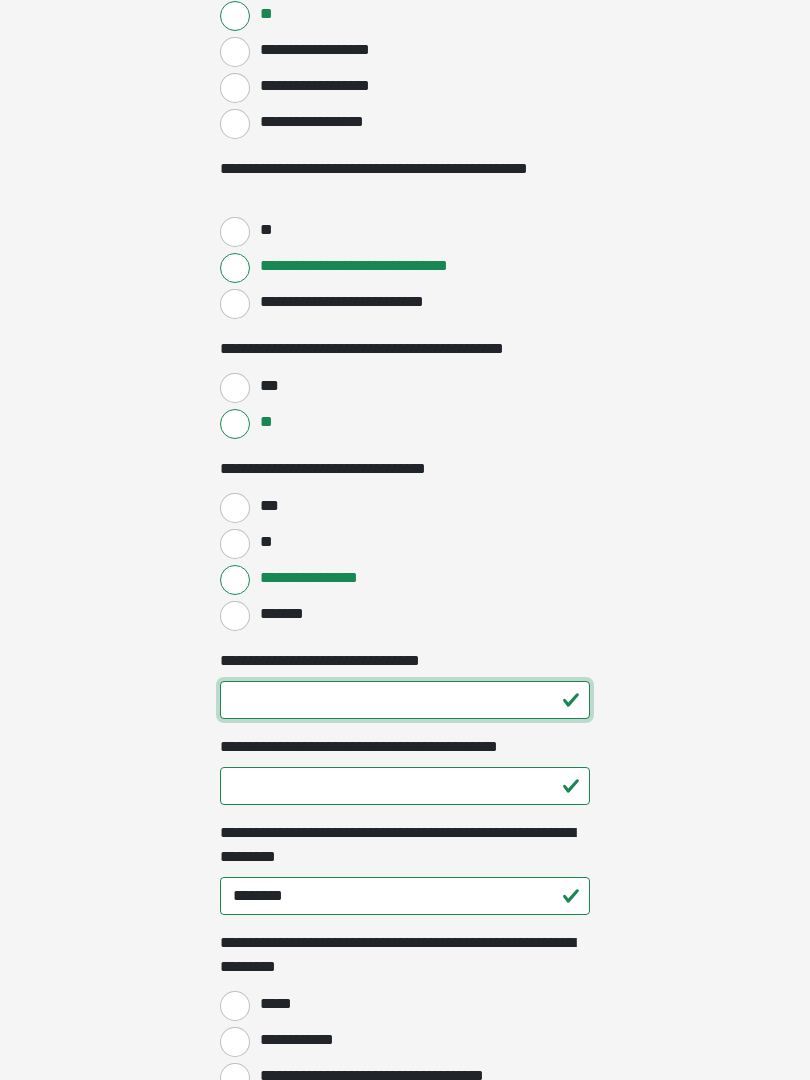click on "**********" at bounding box center [405, 700] 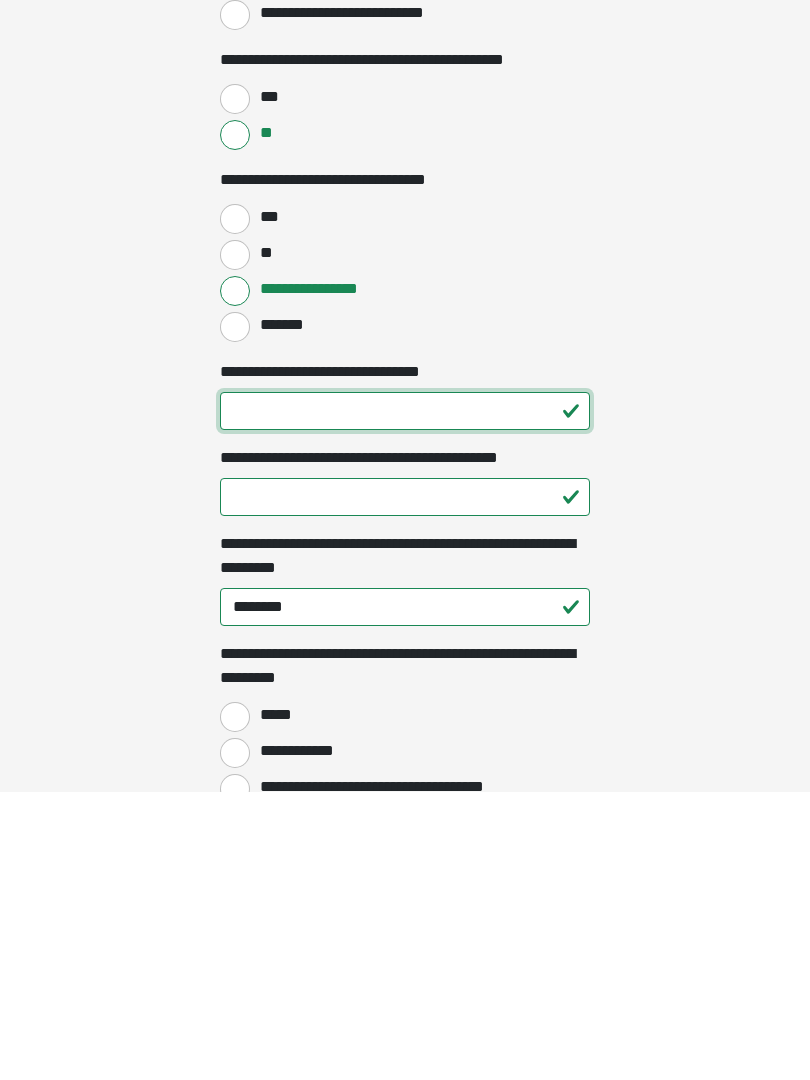 type on "**" 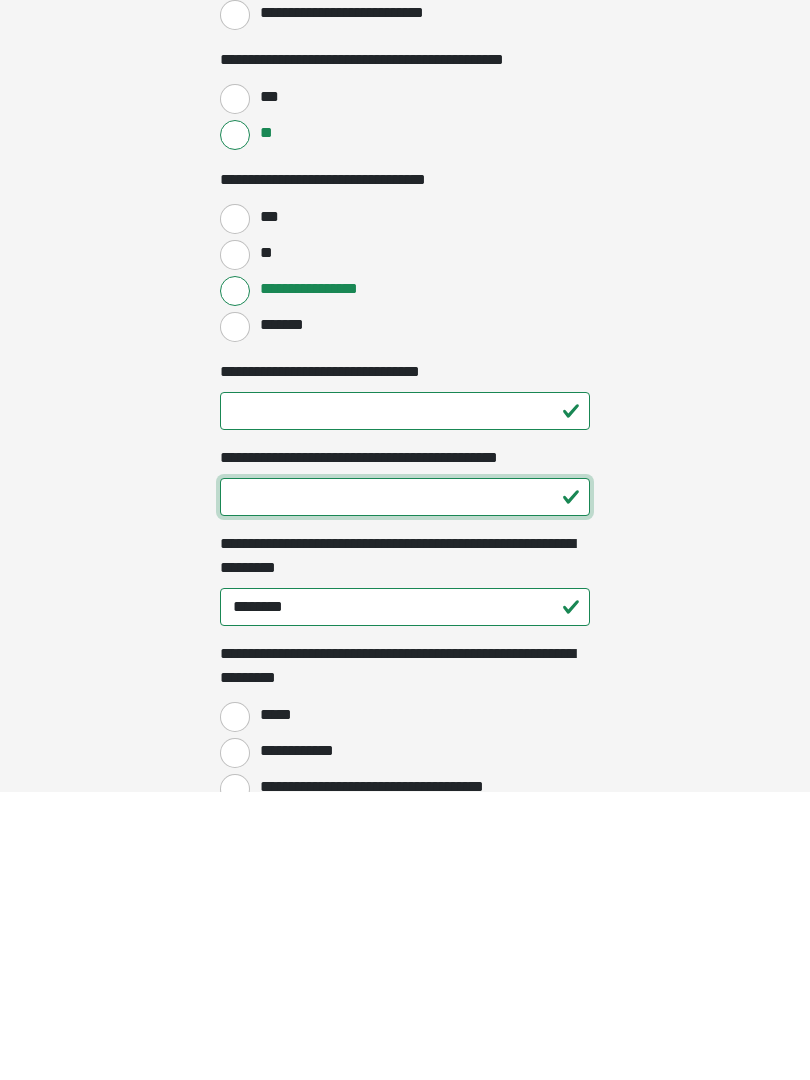 click on "**********" at bounding box center (405, 786) 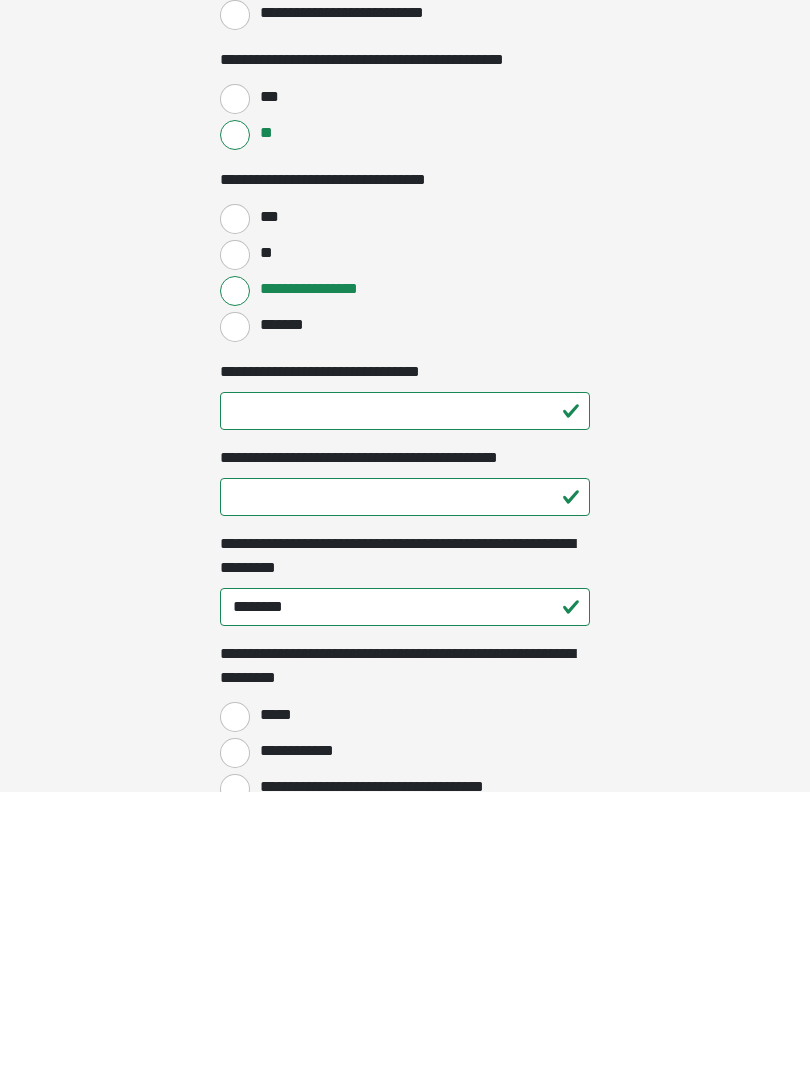 click on "**********" at bounding box center [352, 661] 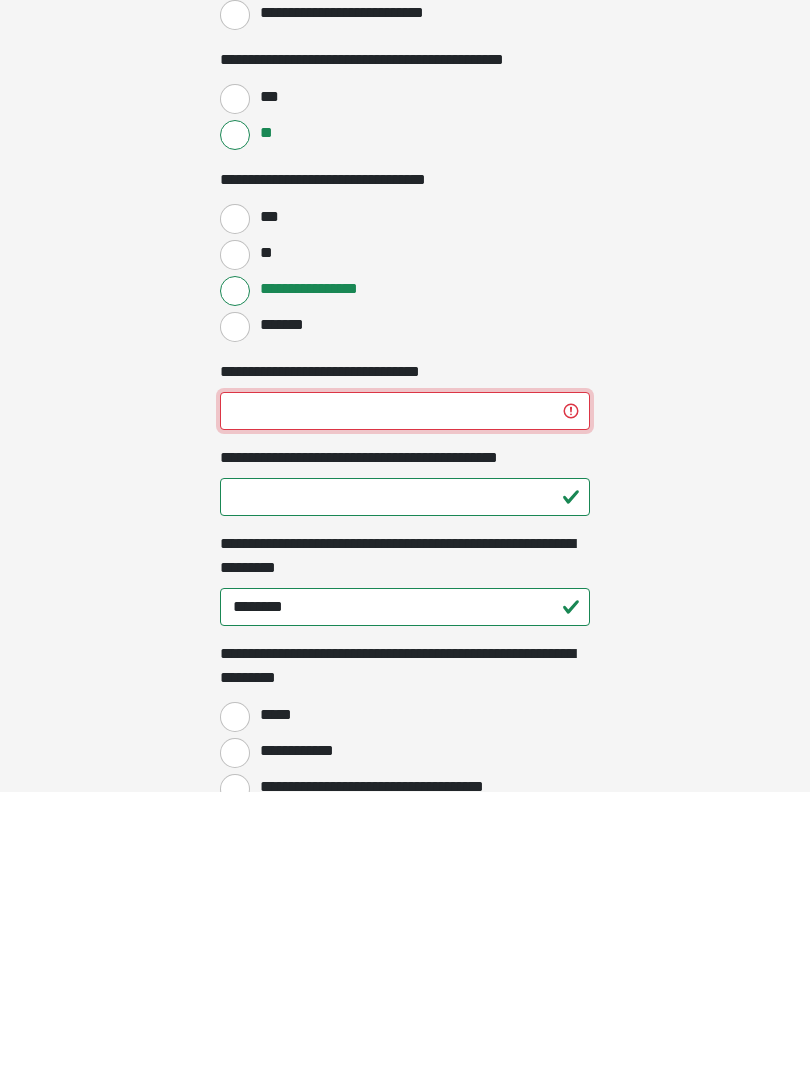 click on "**********" at bounding box center [405, 700] 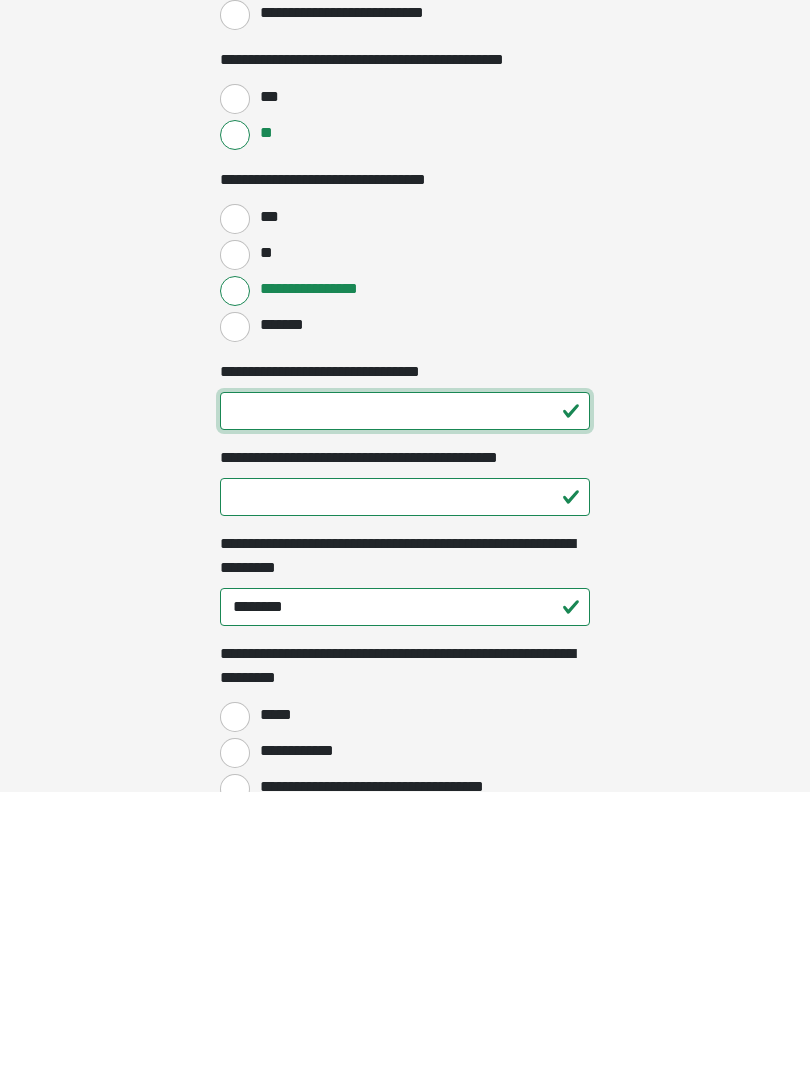 type 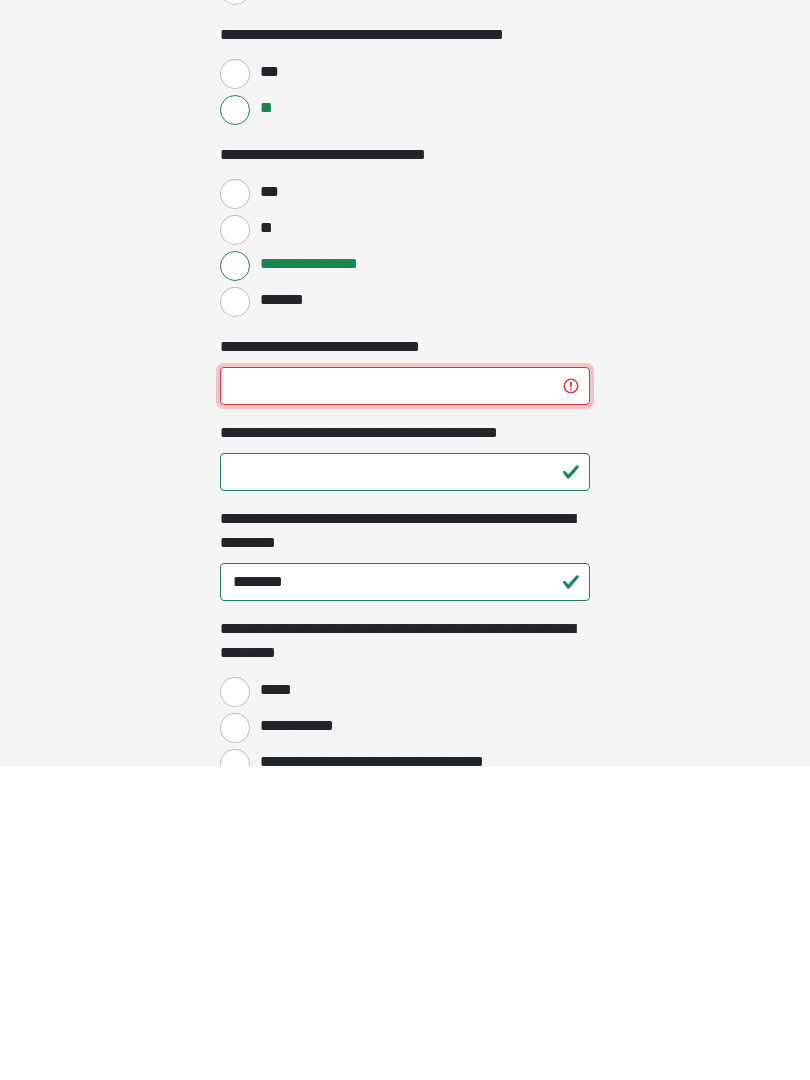 scroll, scrollTop: 964, scrollLeft: 0, axis: vertical 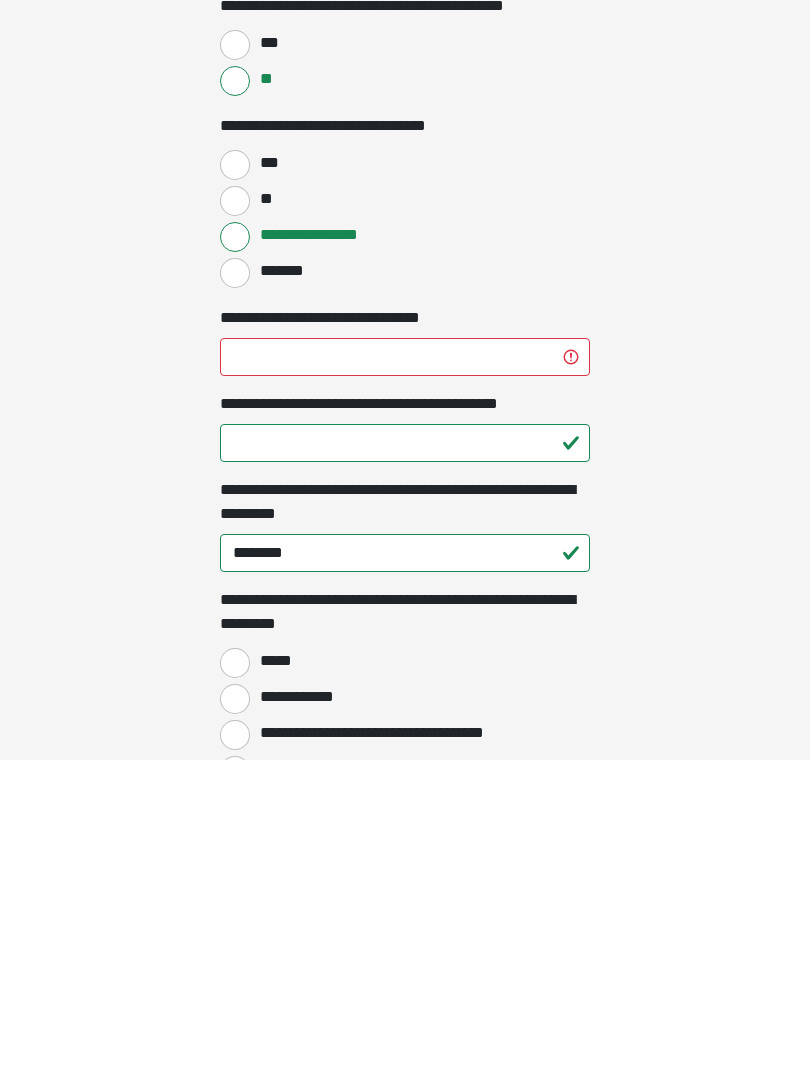 click on "**********" at bounding box center (405, 763) 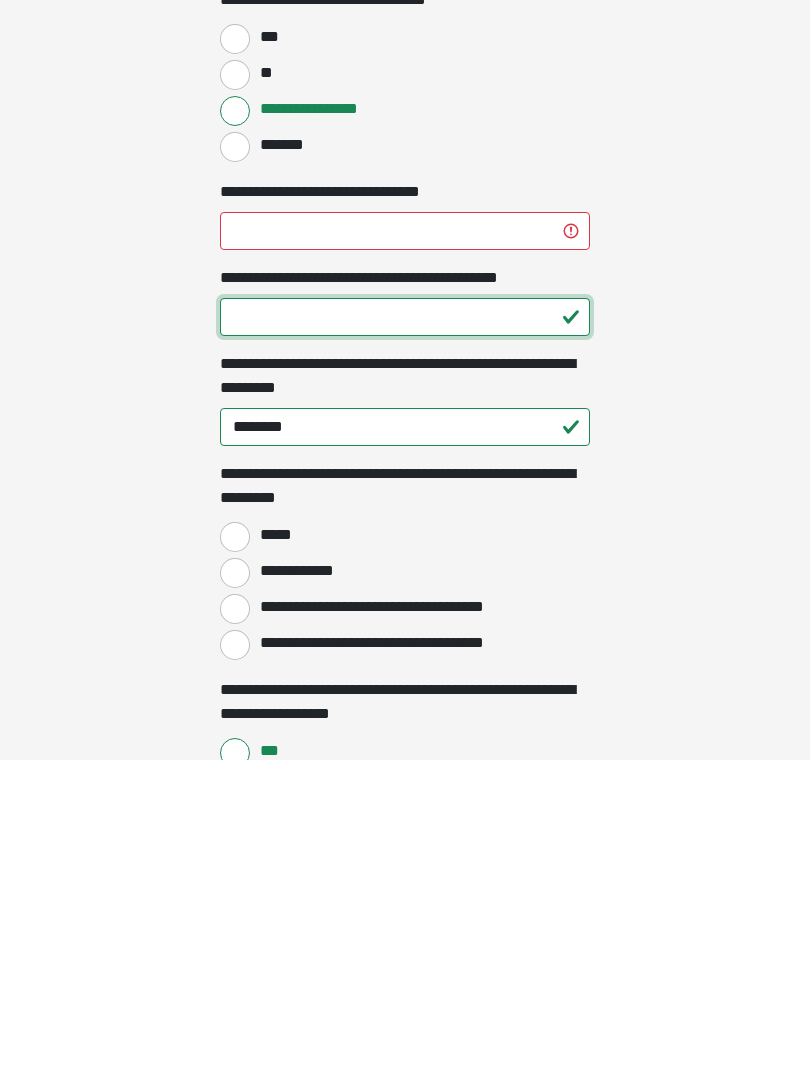 scroll, scrollTop: 1090, scrollLeft: 0, axis: vertical 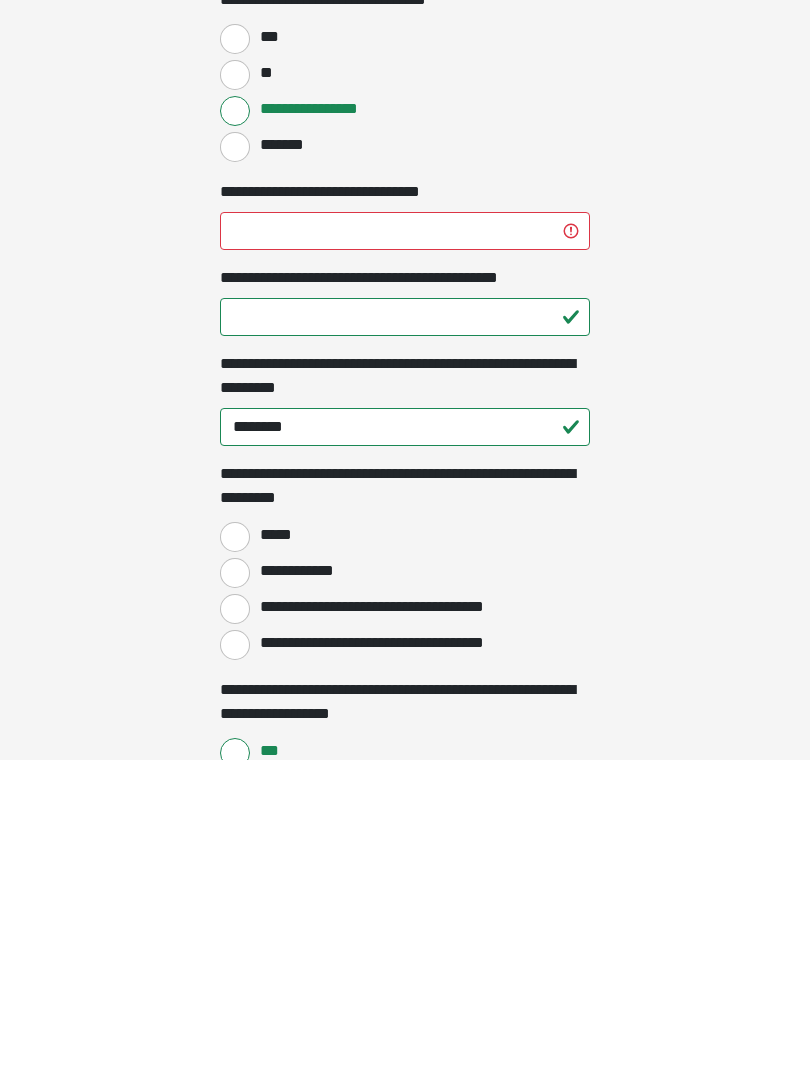 click on "*****" at bounding box center (405, 855) 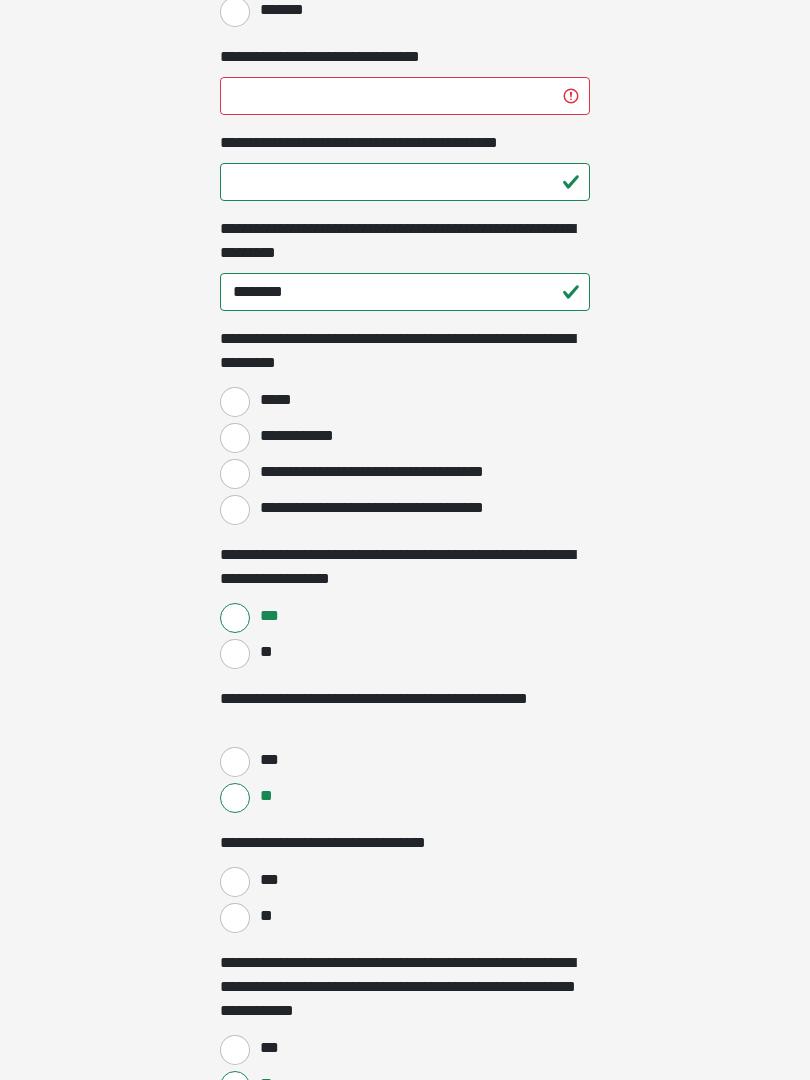 scroll, scrollTop: 1565, scrollLeft: 0, axis: vertical 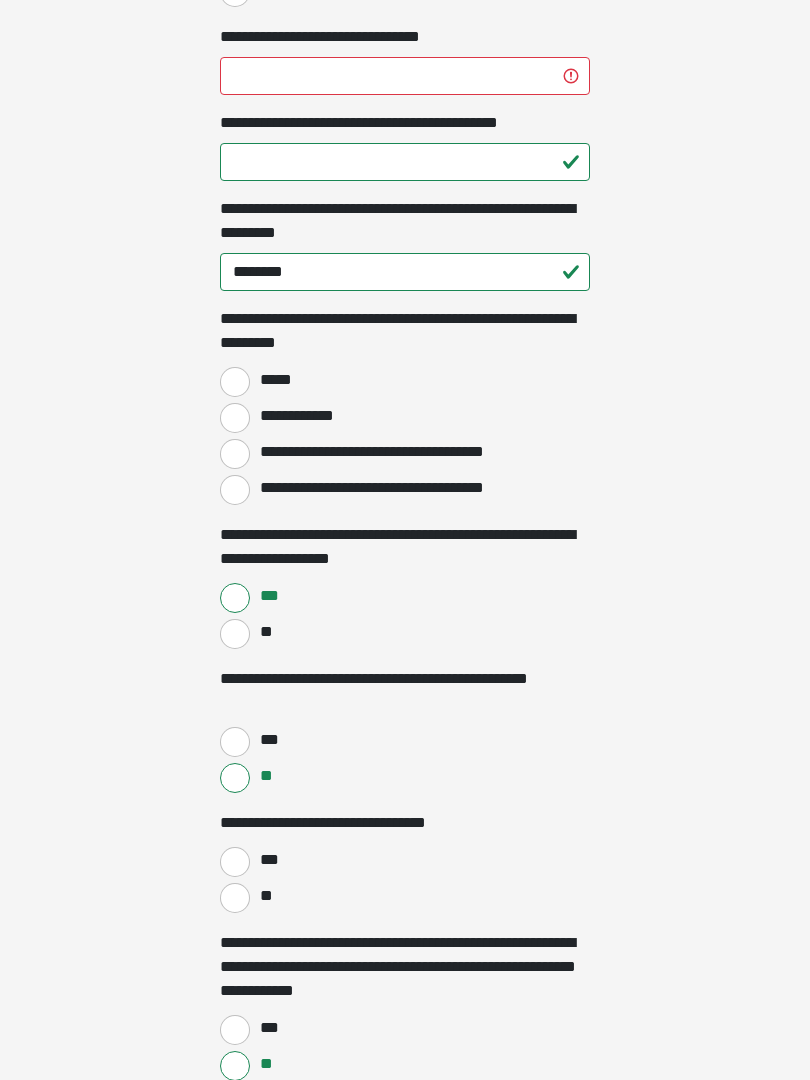 click on "**" at bounding box center [235, 898] 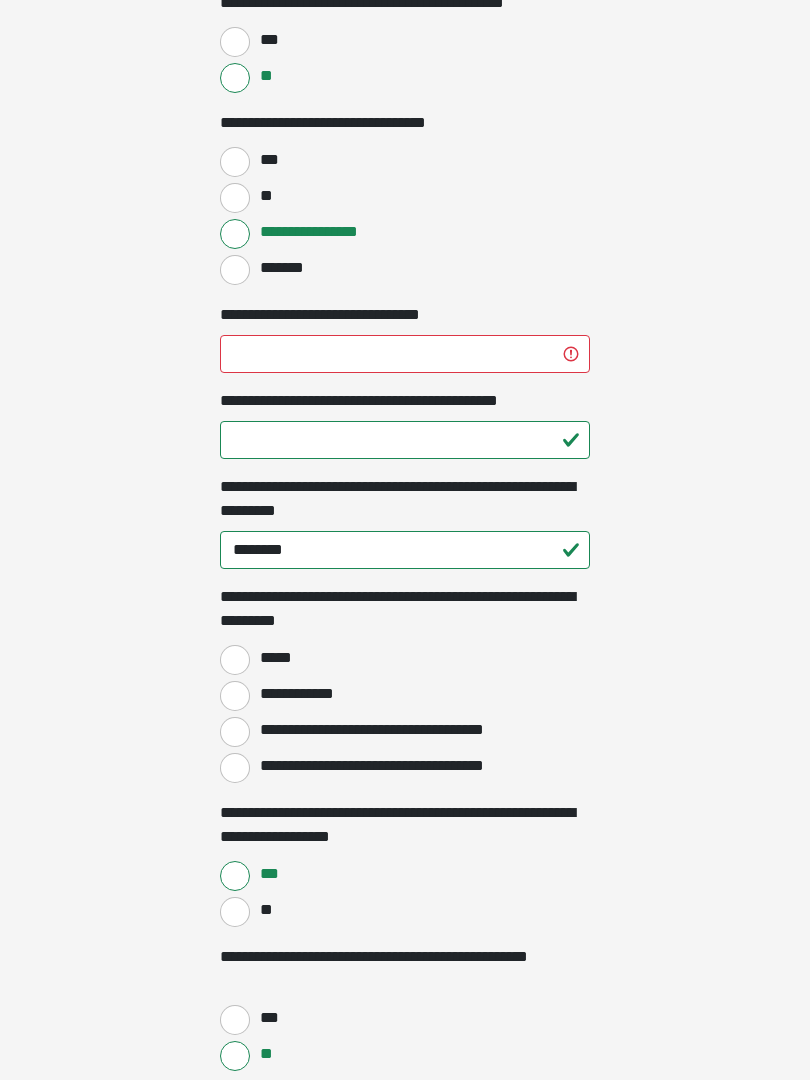 scroll, scrollTop: 1286, scrollLeft: 0, axis: vertical 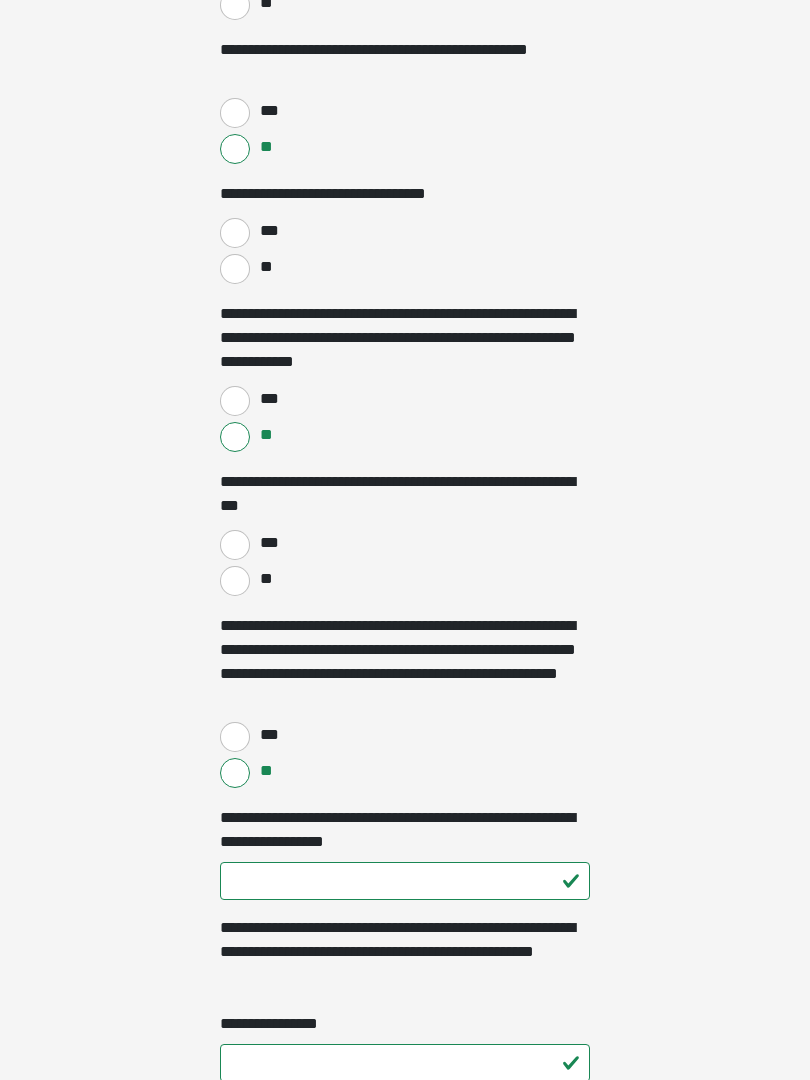 click on "**" at bounding box center [235, 581] 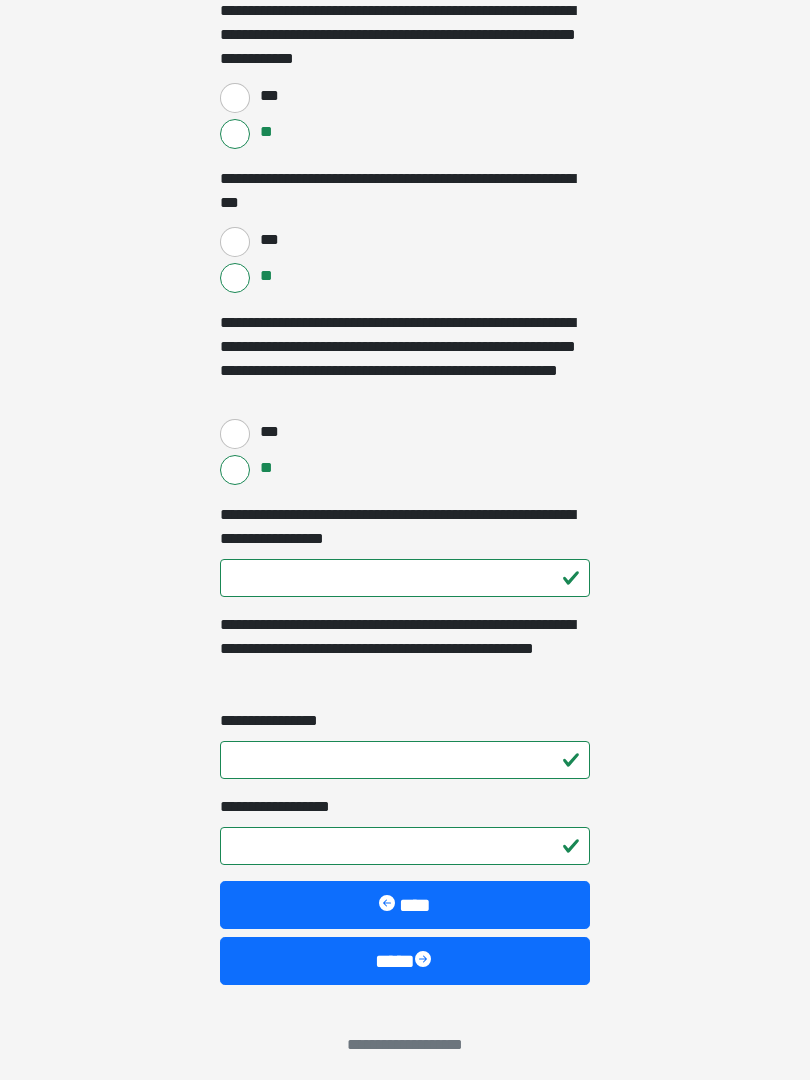 scroll, scrollTop: 2505, scrollLeft: 0, axis: vertical 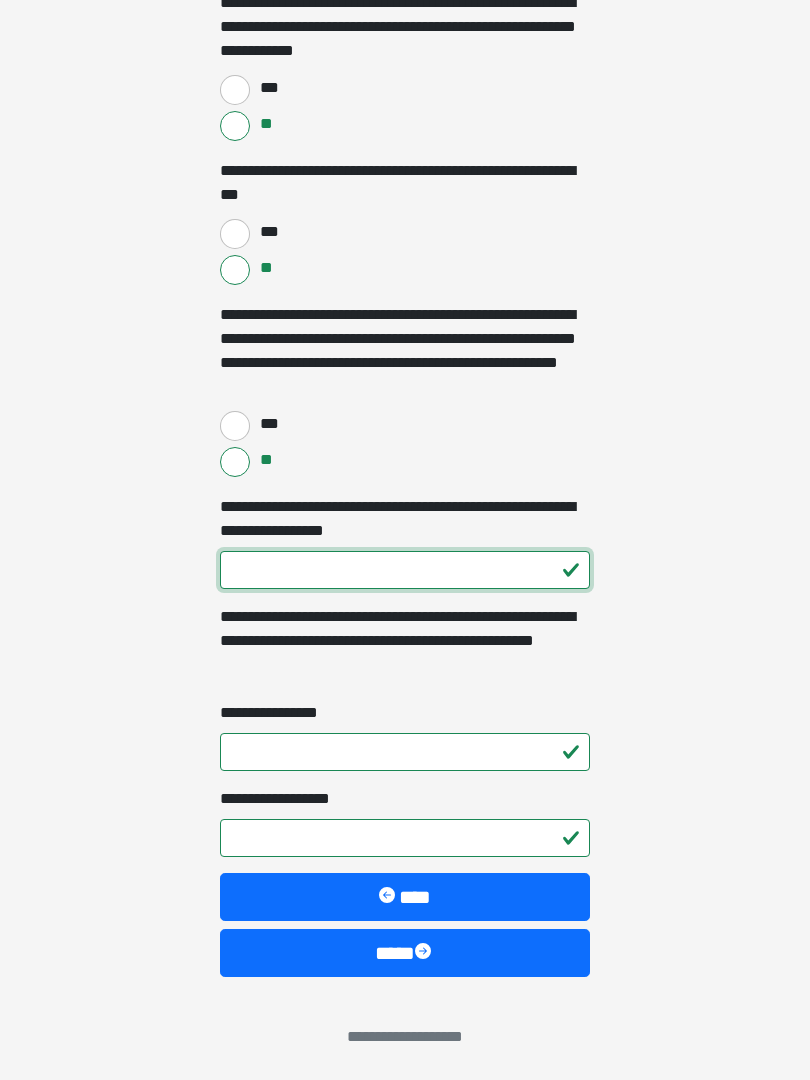 click on "**********" at bounding box center [405, 570] 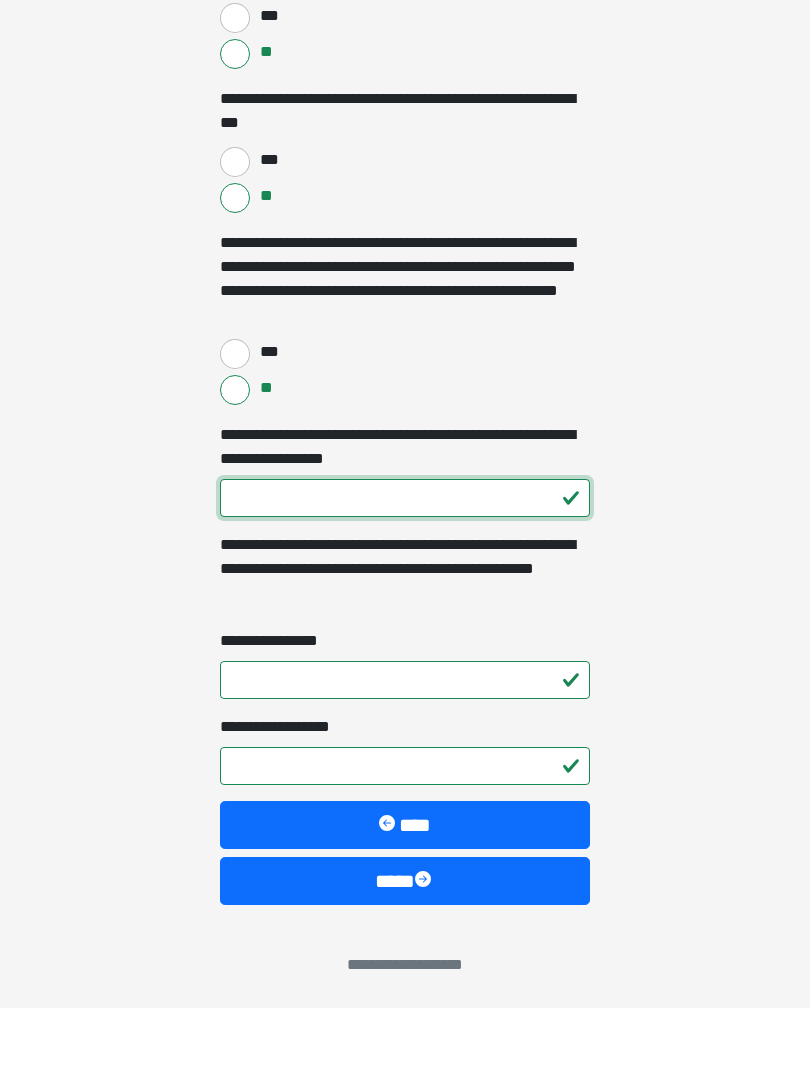type on "***" 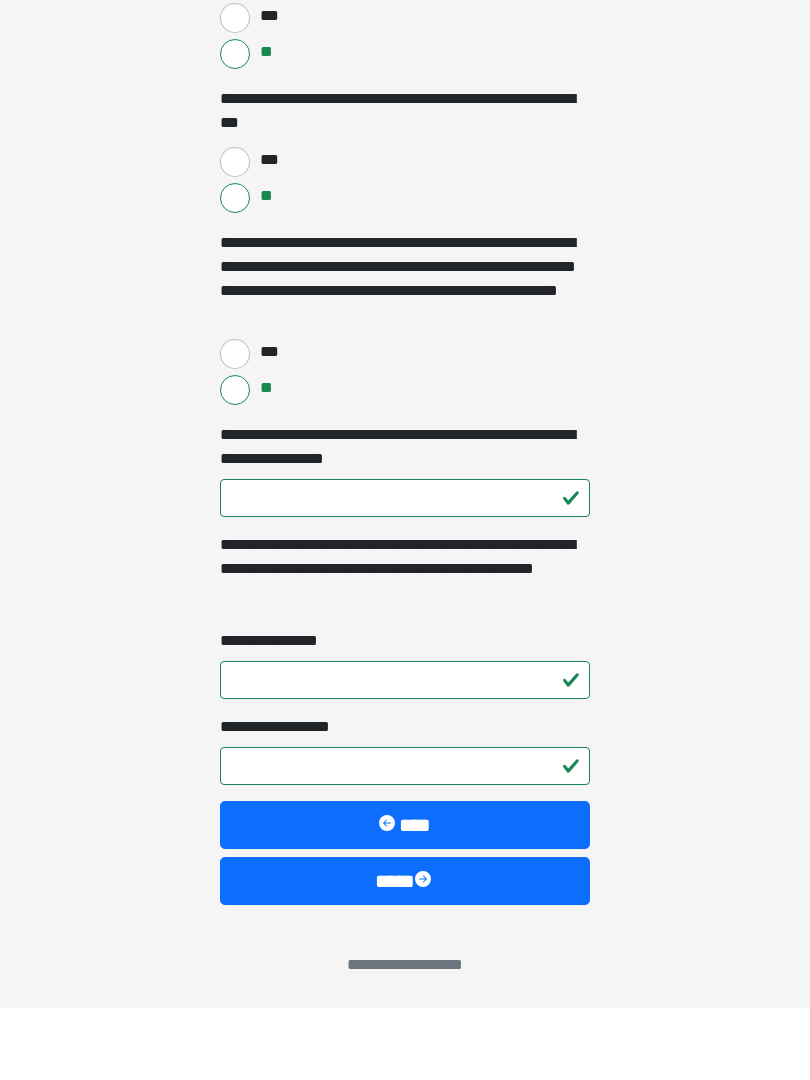 click on "**********" at bounding box center (276, 713) 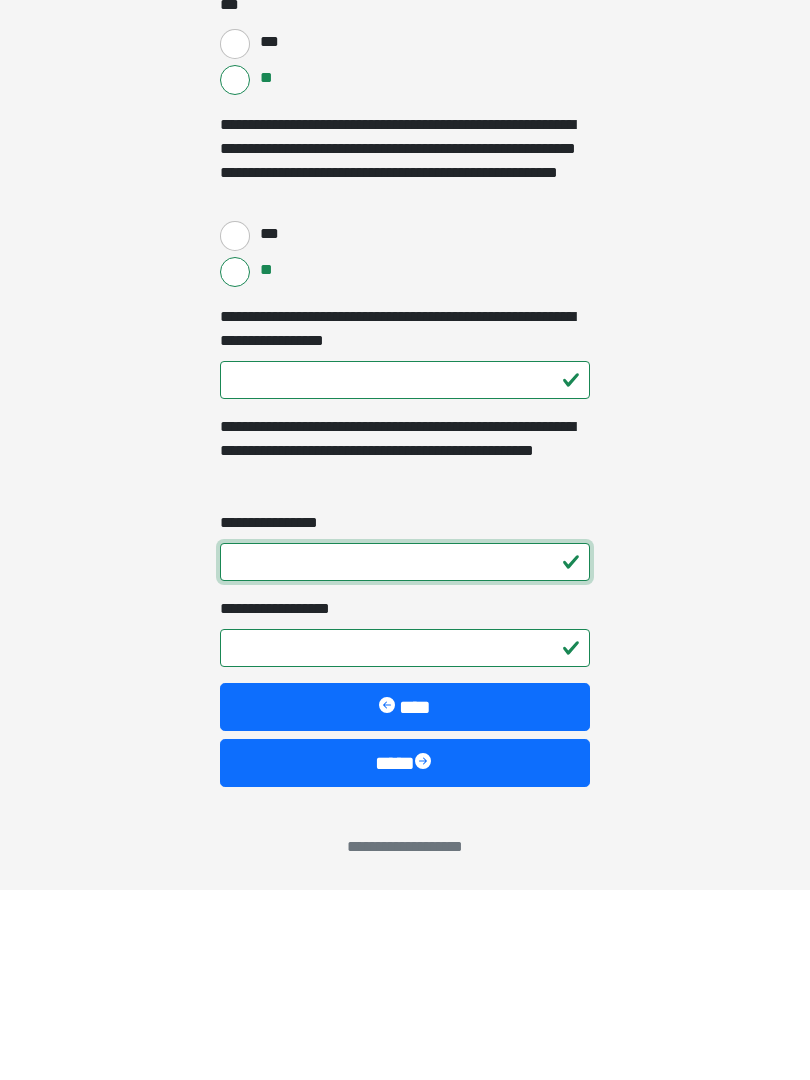 type on "*" 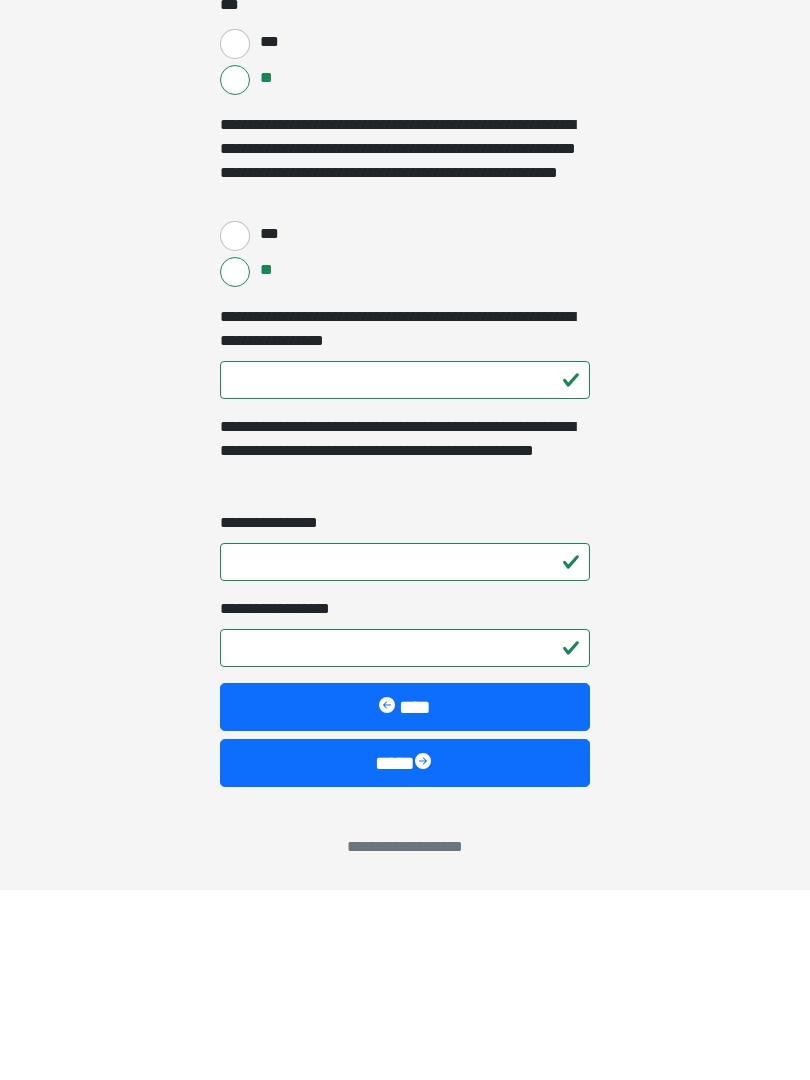 click on "**********" at bounding box center [405, 838] 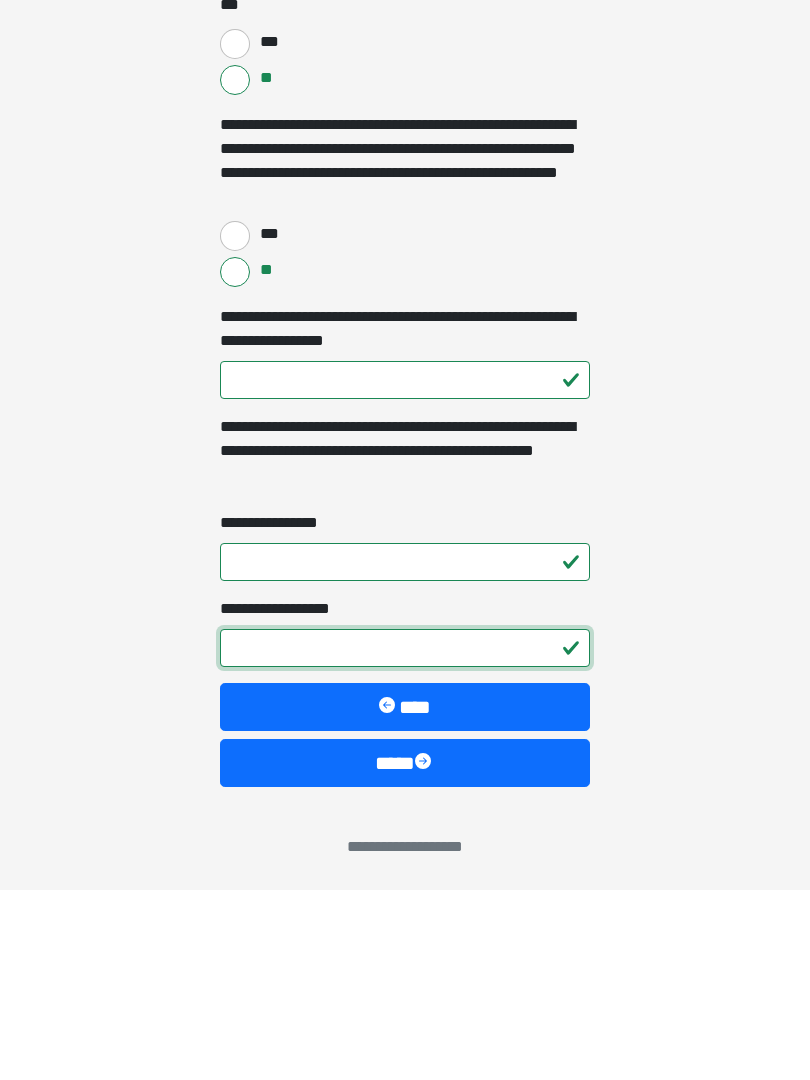 type on "*" 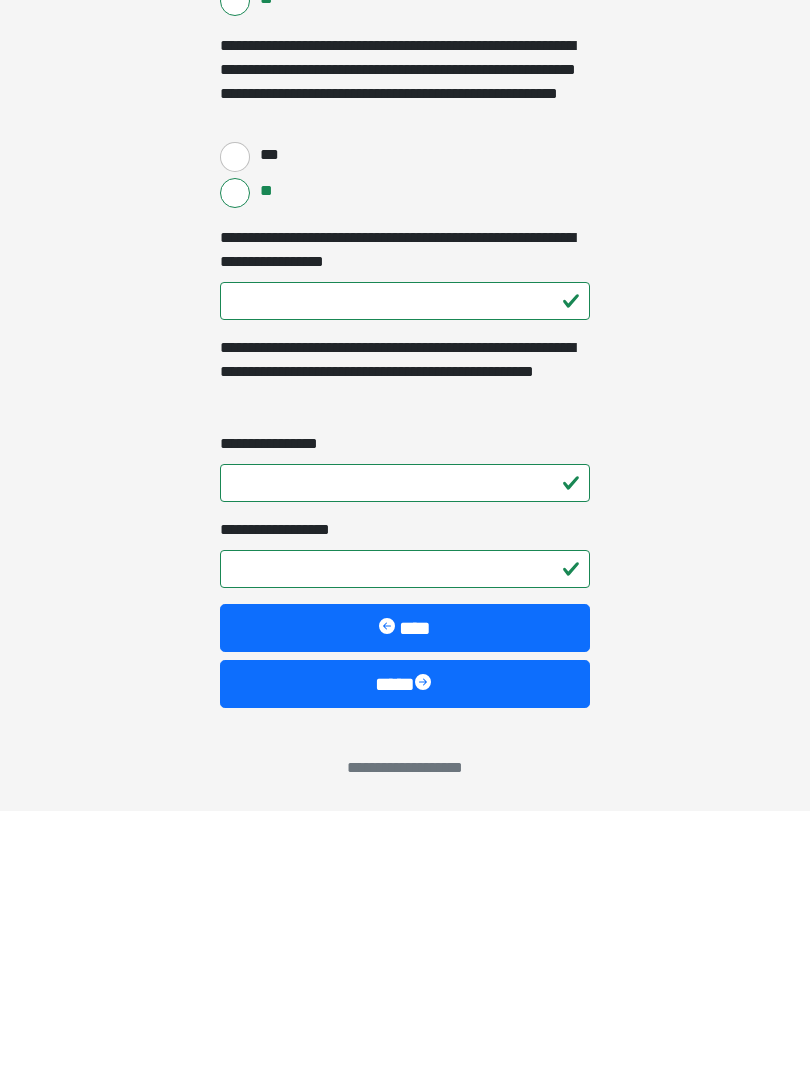 click on "****" at bounding box center (405, 953) 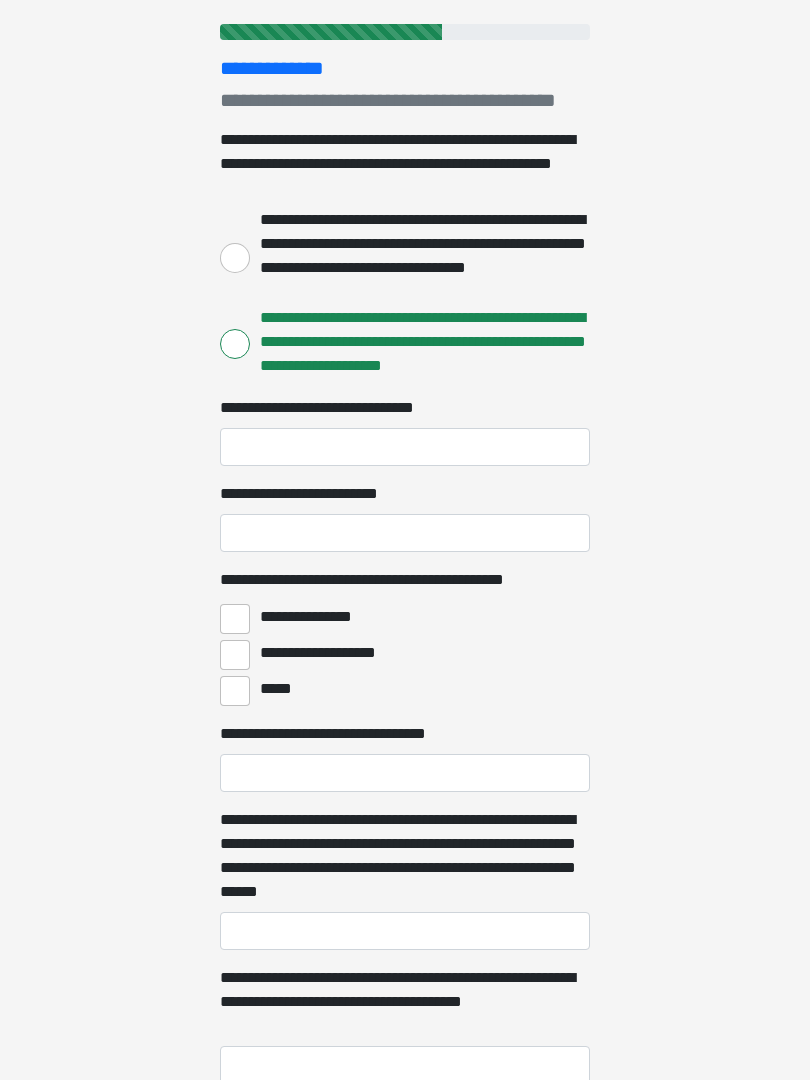 scroll, scrollTop: 0, scrollLeft: 0, axis: both 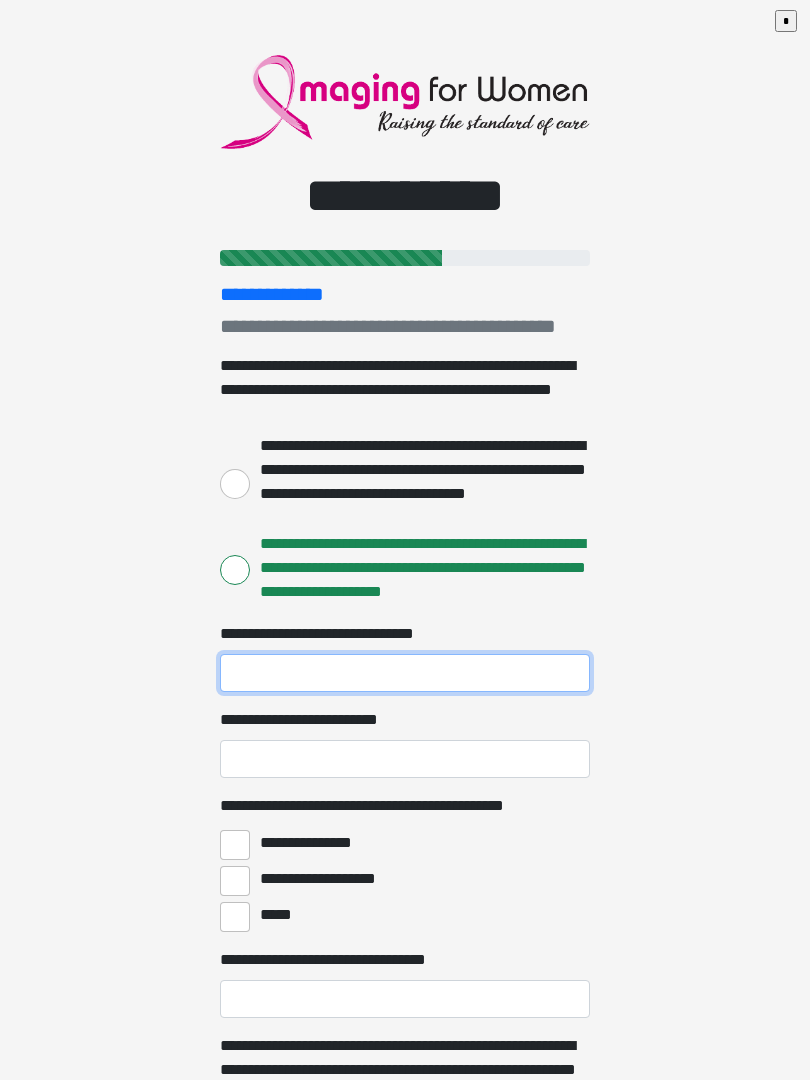 click on "**********" at bounding box center [405, 673] 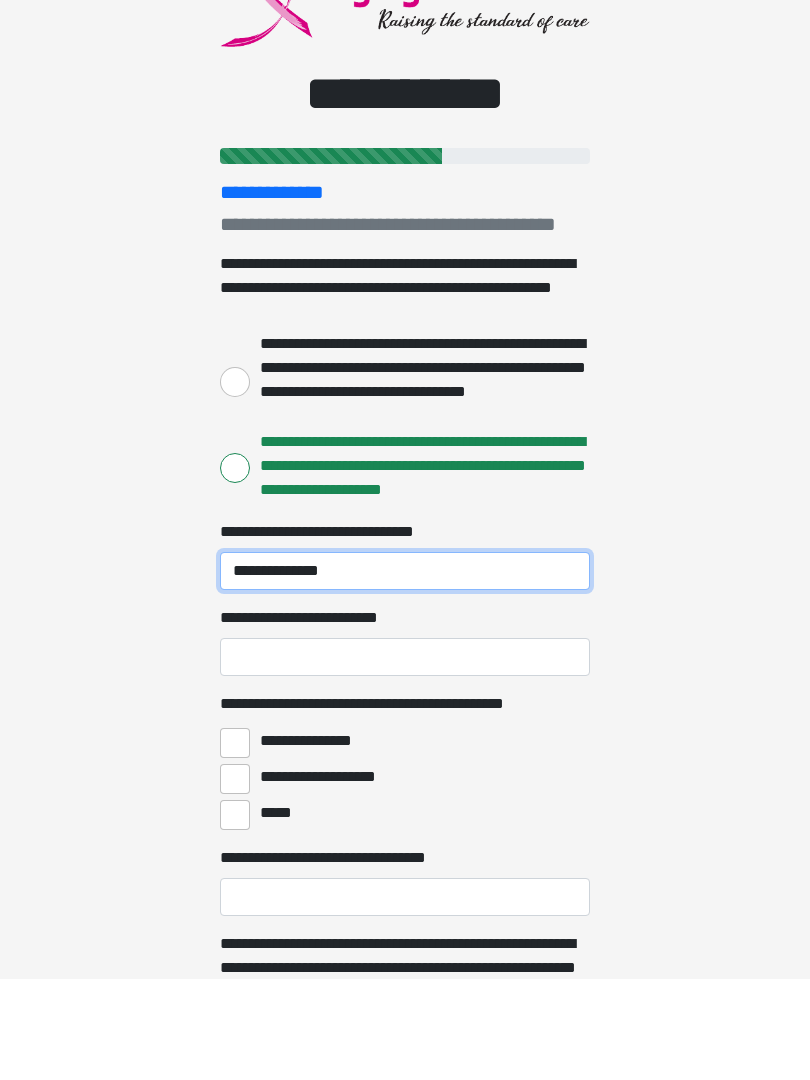 type on "**********" 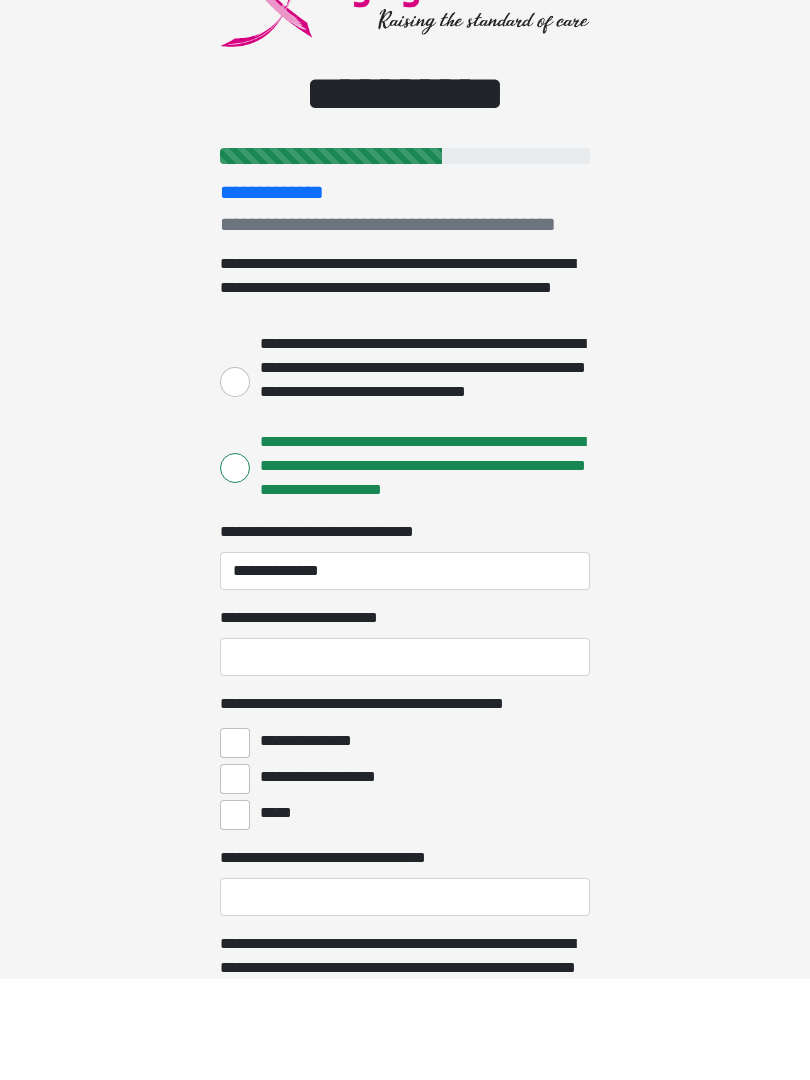 click on "**********" at bounding box center [309, 720] 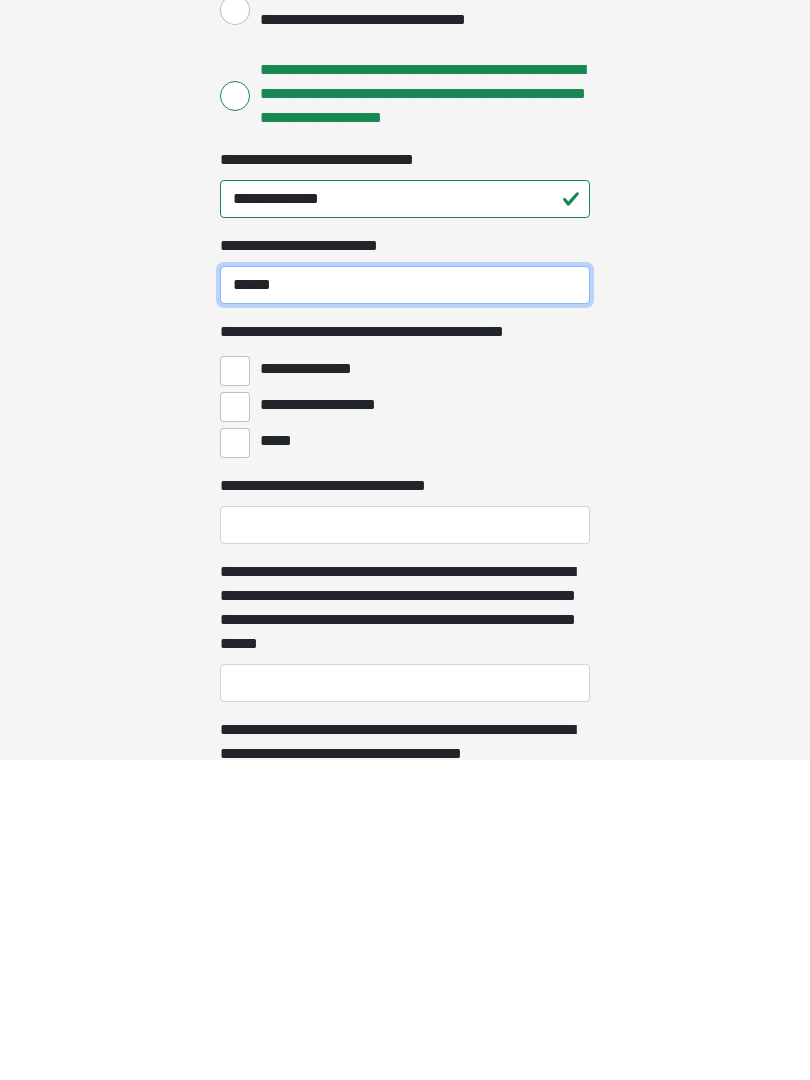 scroll, scrollTop: 155, scrollLeft: 0, axis: vertical 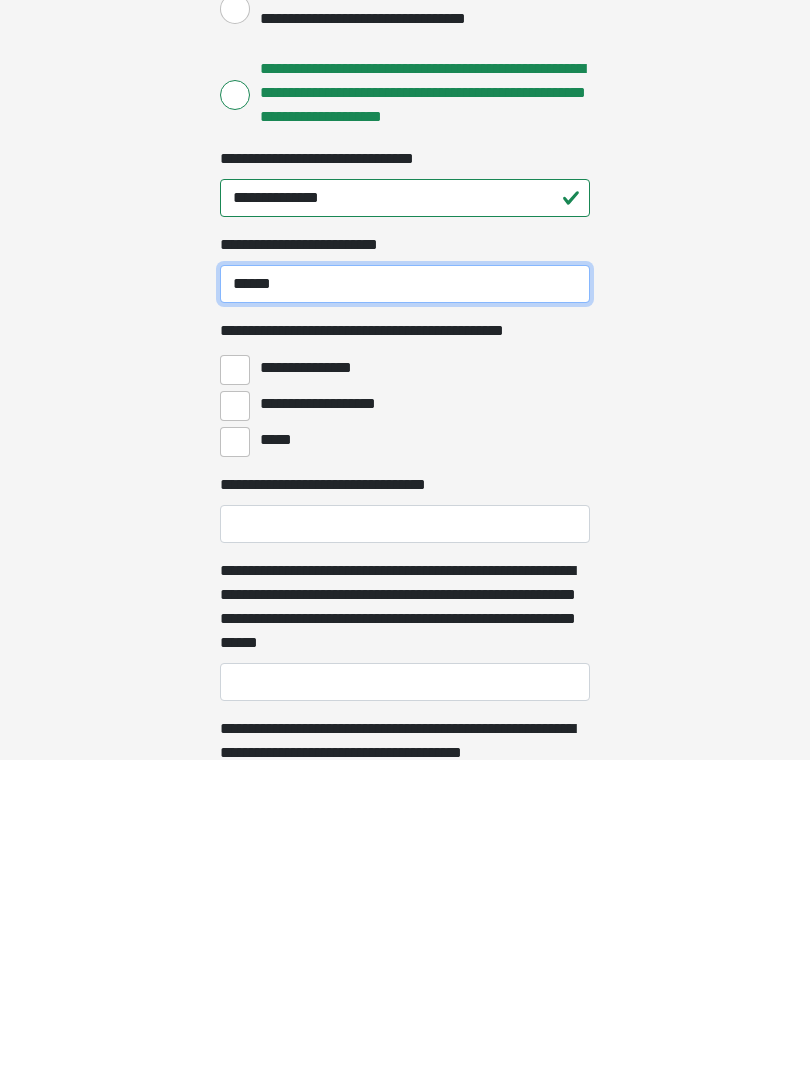 type on "******" 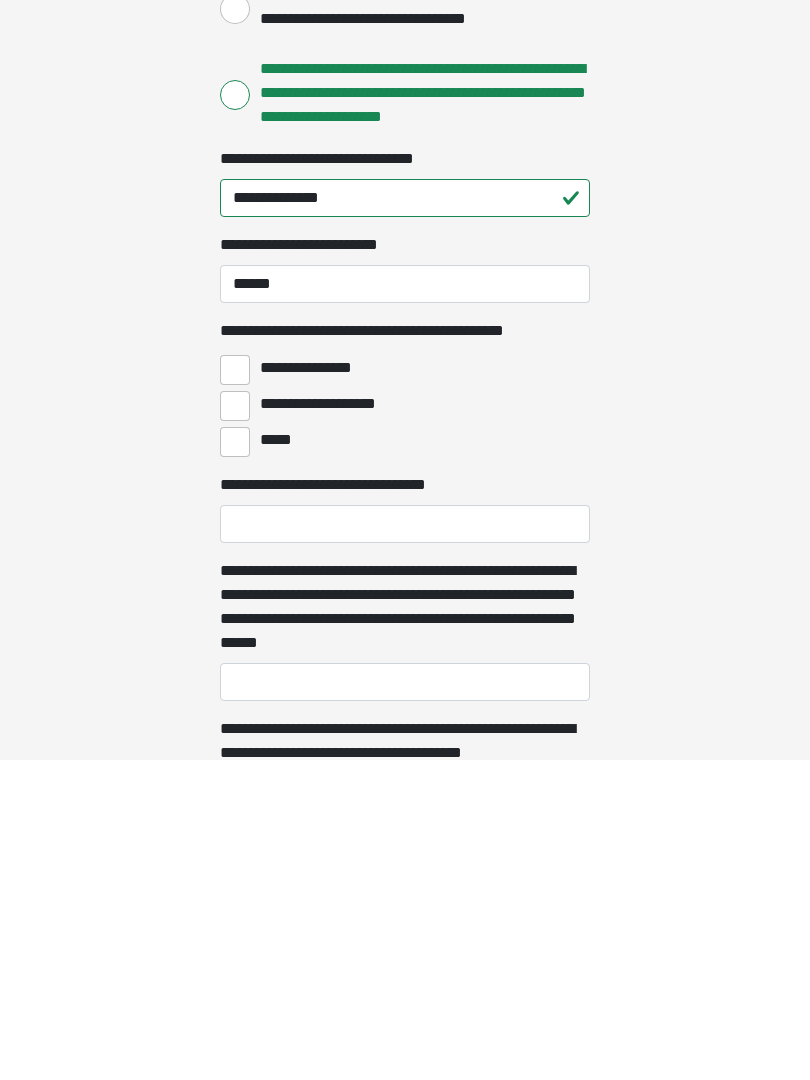 click on "**********" at bounding box center [405, 688] 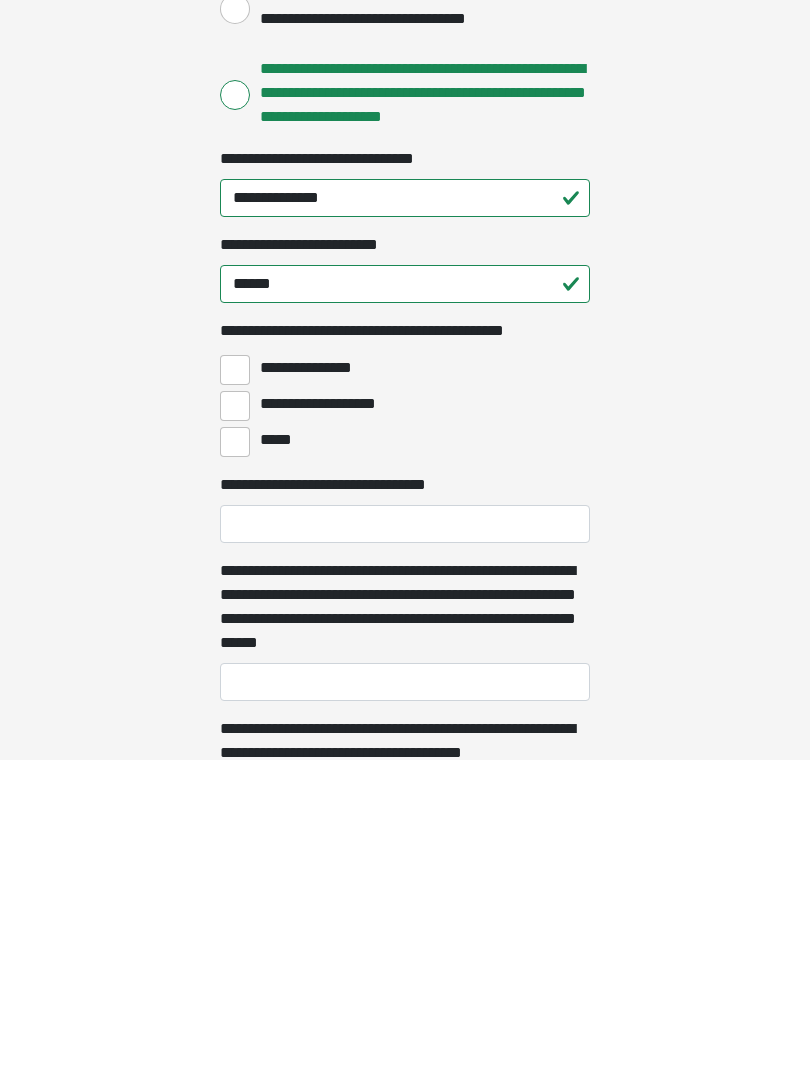 scroll, scrollTop: 475, scrollLeft: 0, axis: vertical 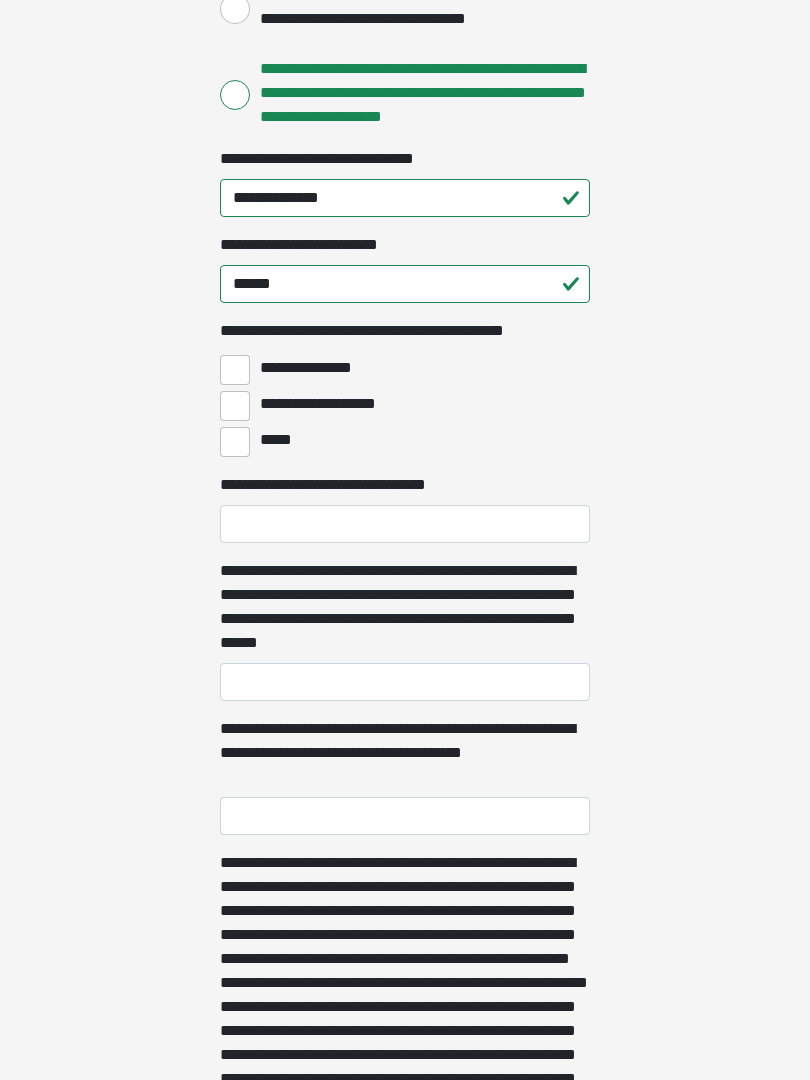 click on "**********" at bounding box center [235, 406] 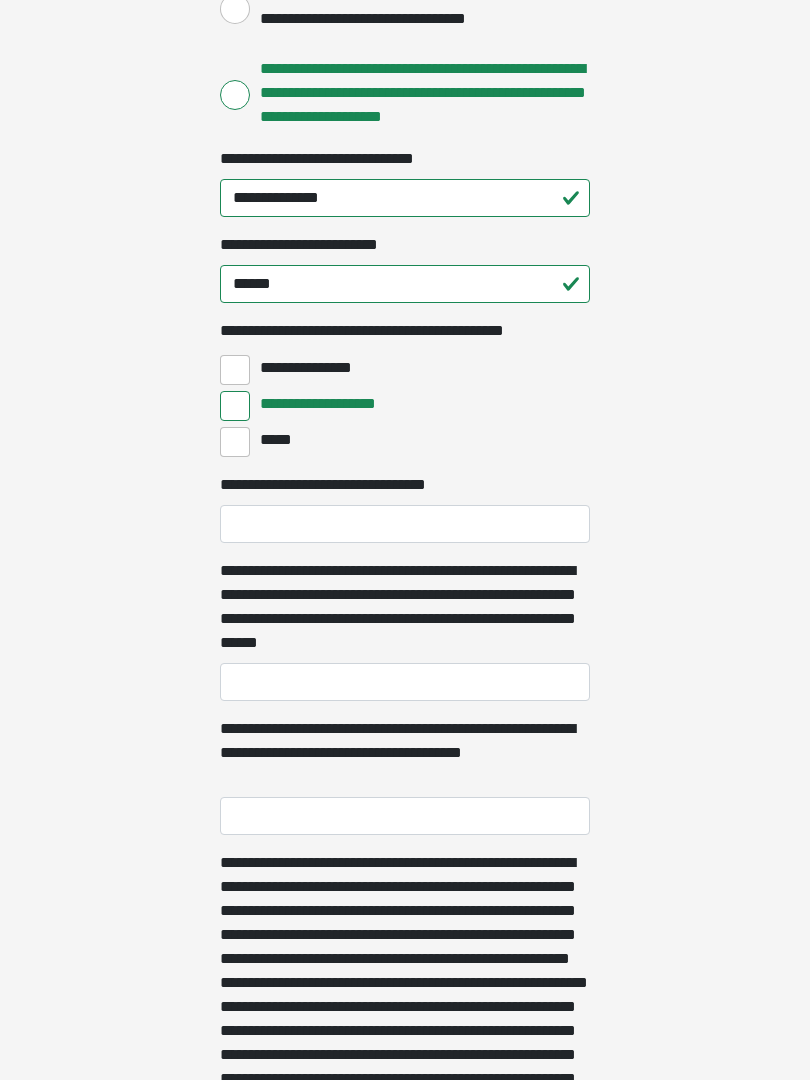 click on "**********" at bounding box center [235, 370] 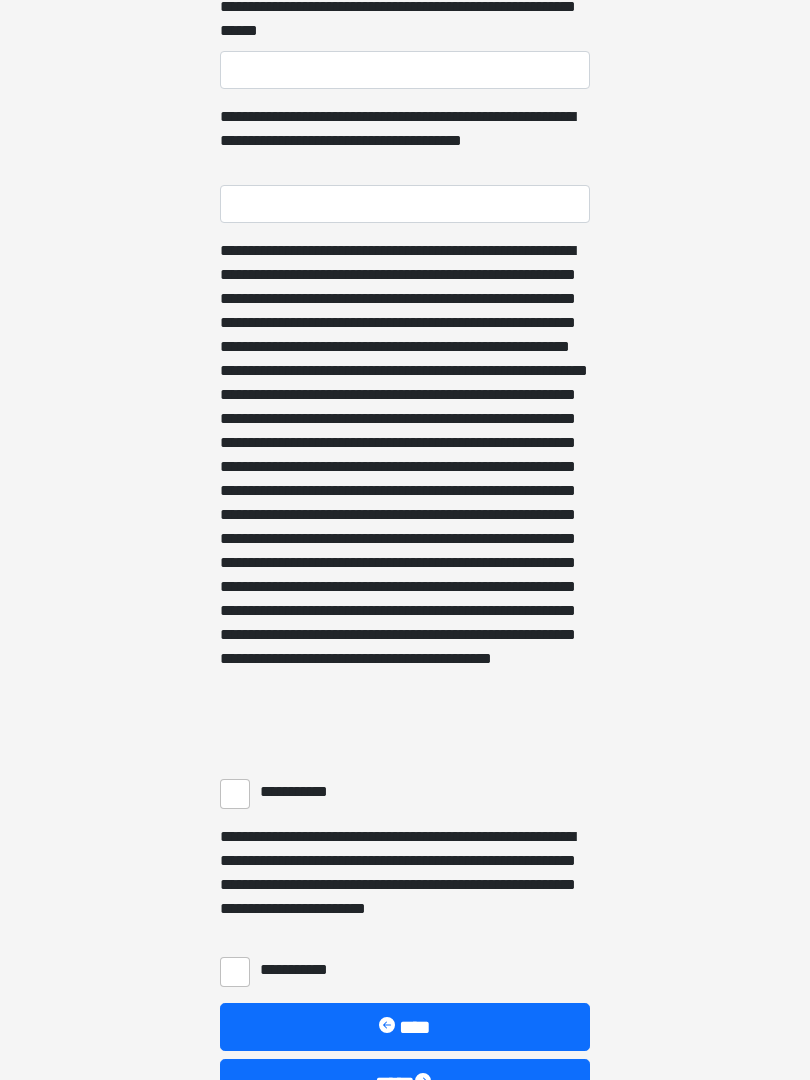 scroll, scrollTop: 1098, scrollLeft: 0, axis: vertical 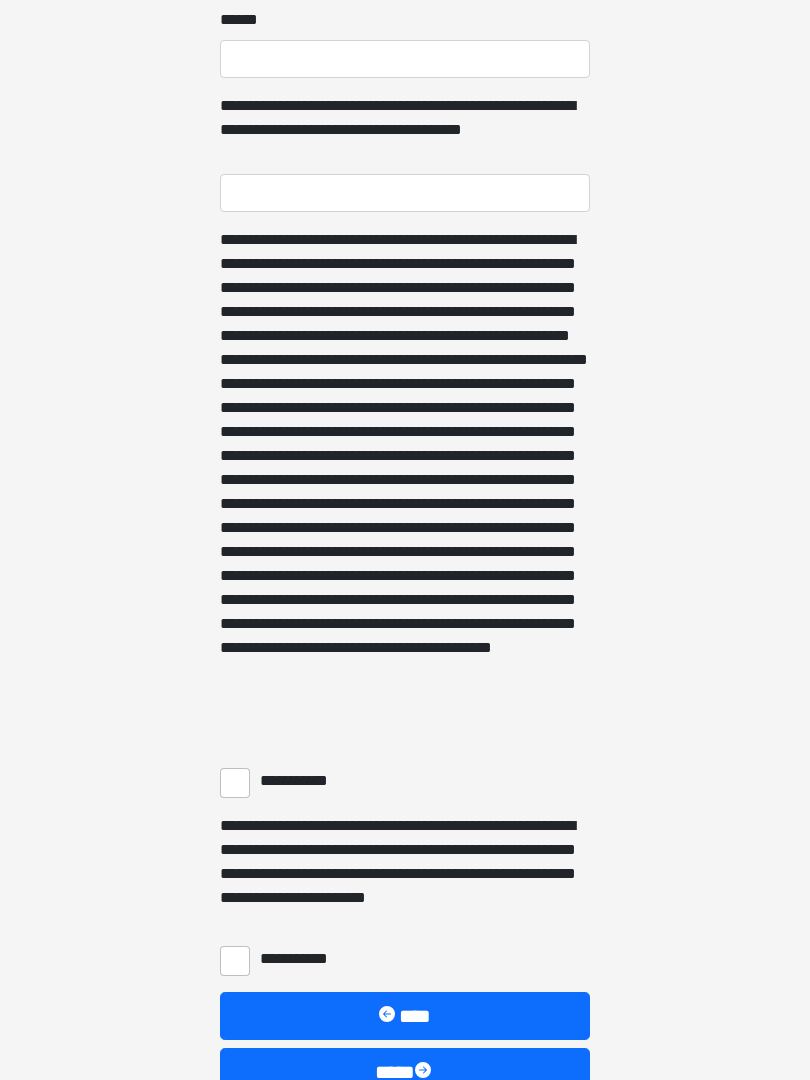 click on "*" at bounding box center [405, 492] 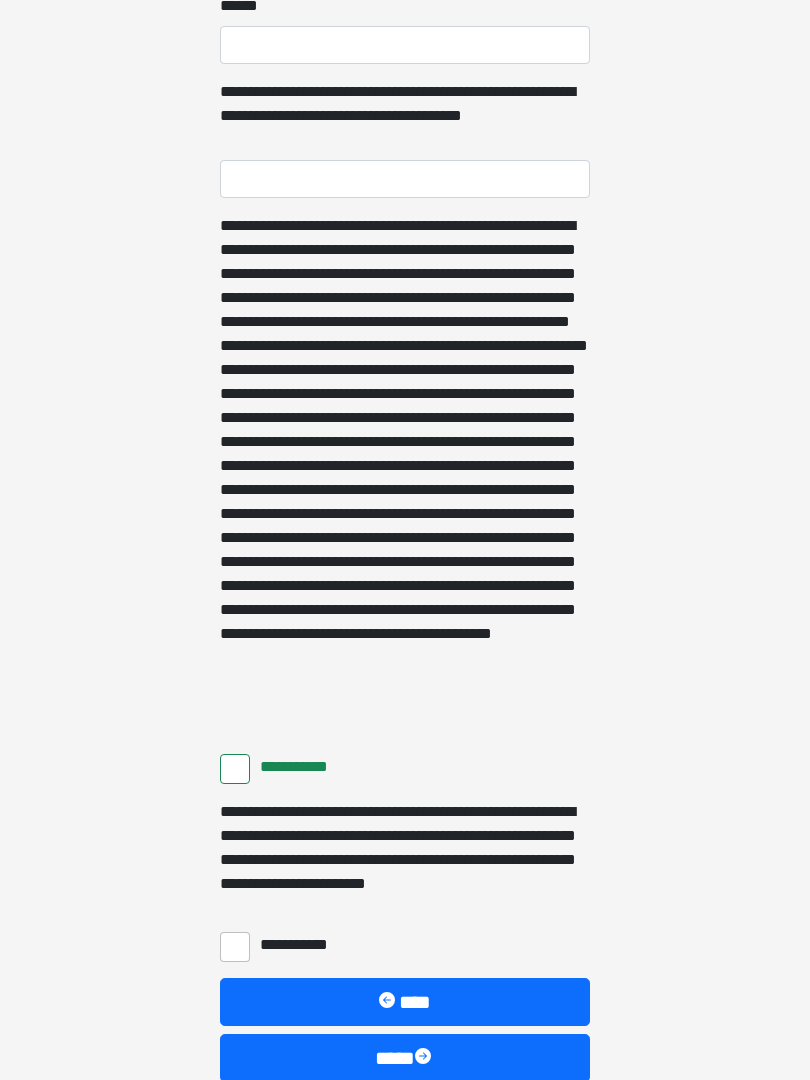 scroll, scrollTop: 1213, scrollLeft: 0, axis: vertical 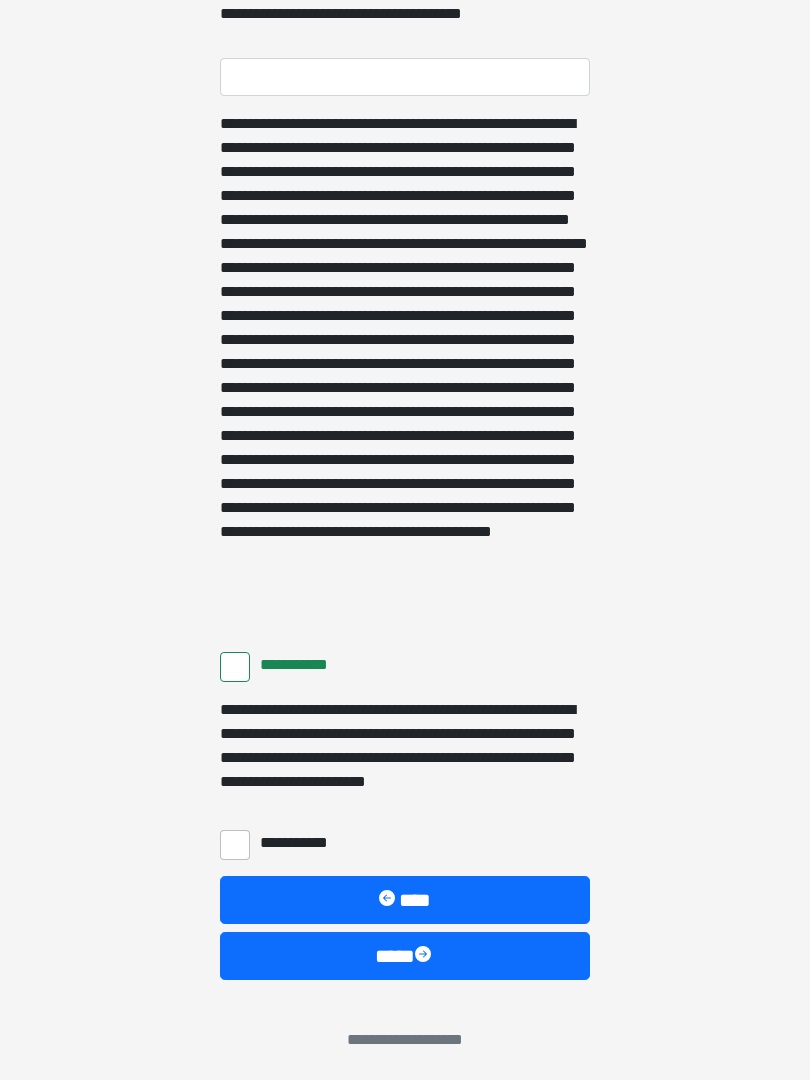 click on "**********" at bounding box center [235, 846] 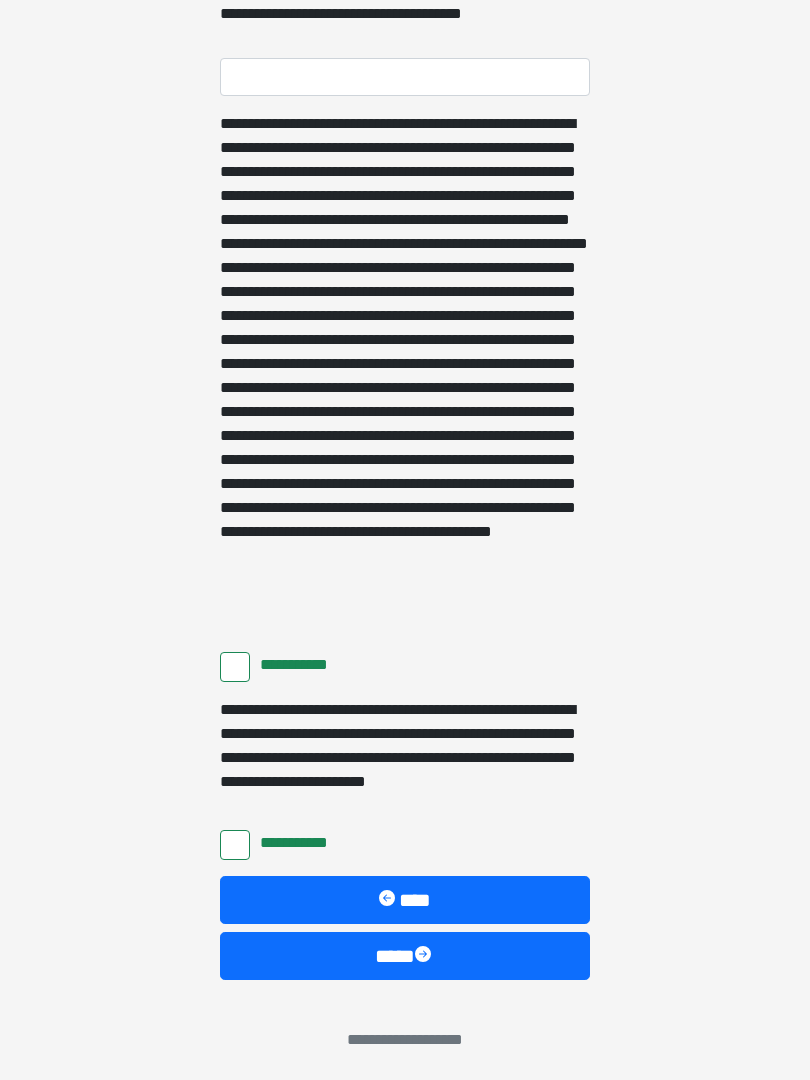 click on "****" at bounding box center (405, 956) 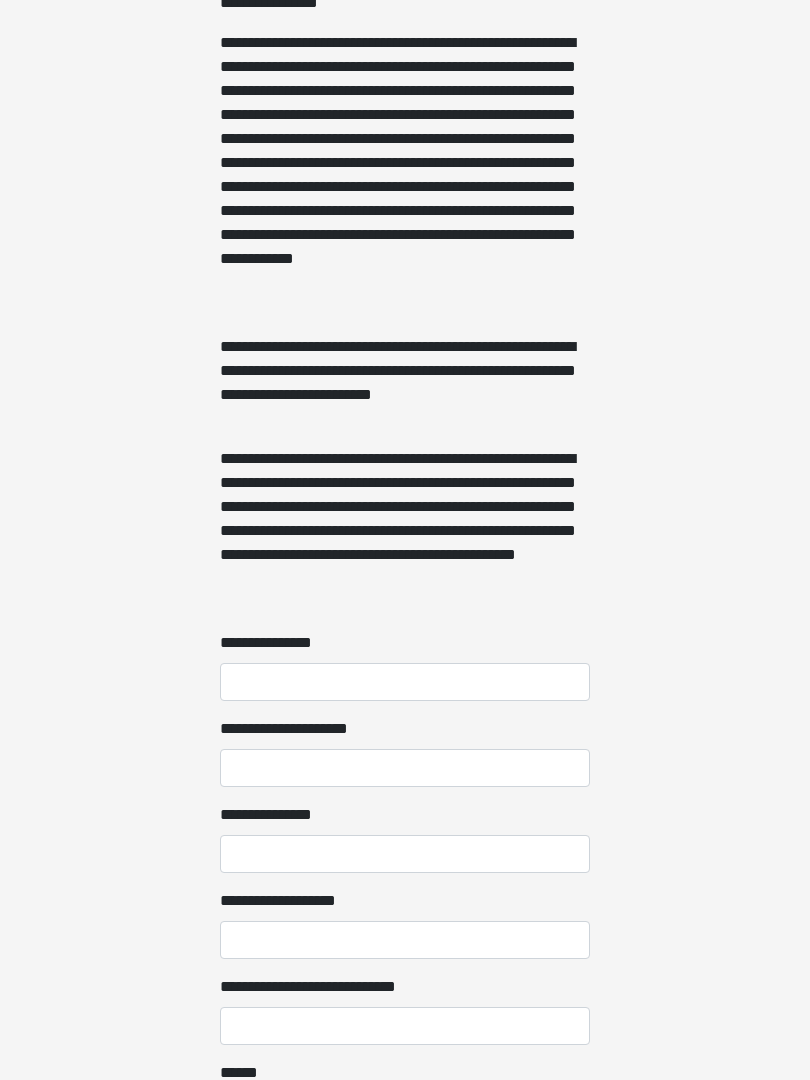 scroll, scrollTop: 1107, scrollLeft: 0, axis: vertical 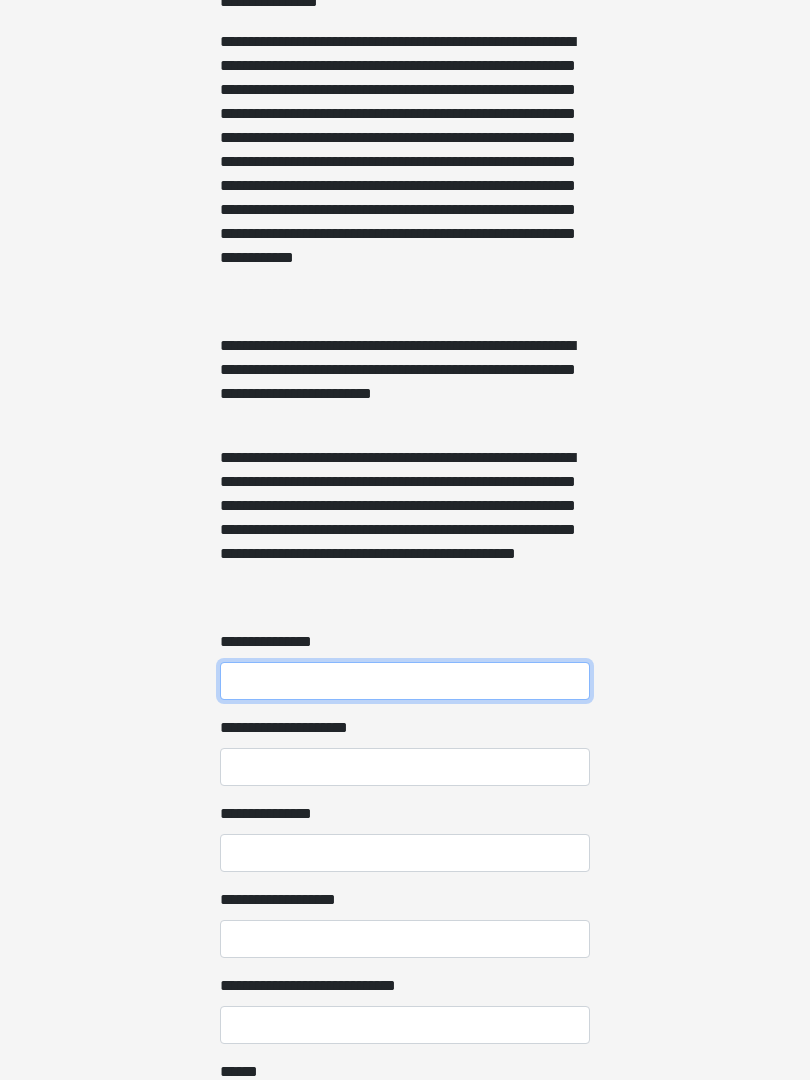 click on "**********" at bounding box center (405, 682) 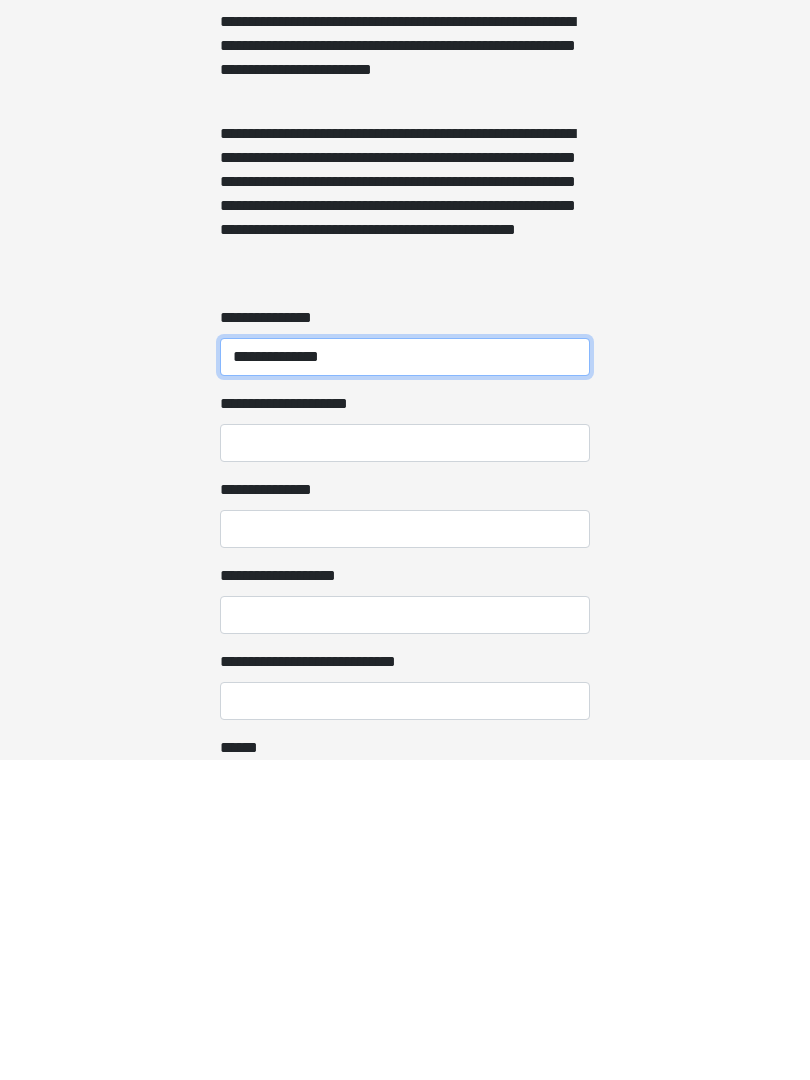 scroll, scrollTop: 1113, scrollLeft: 0, axis: vertical 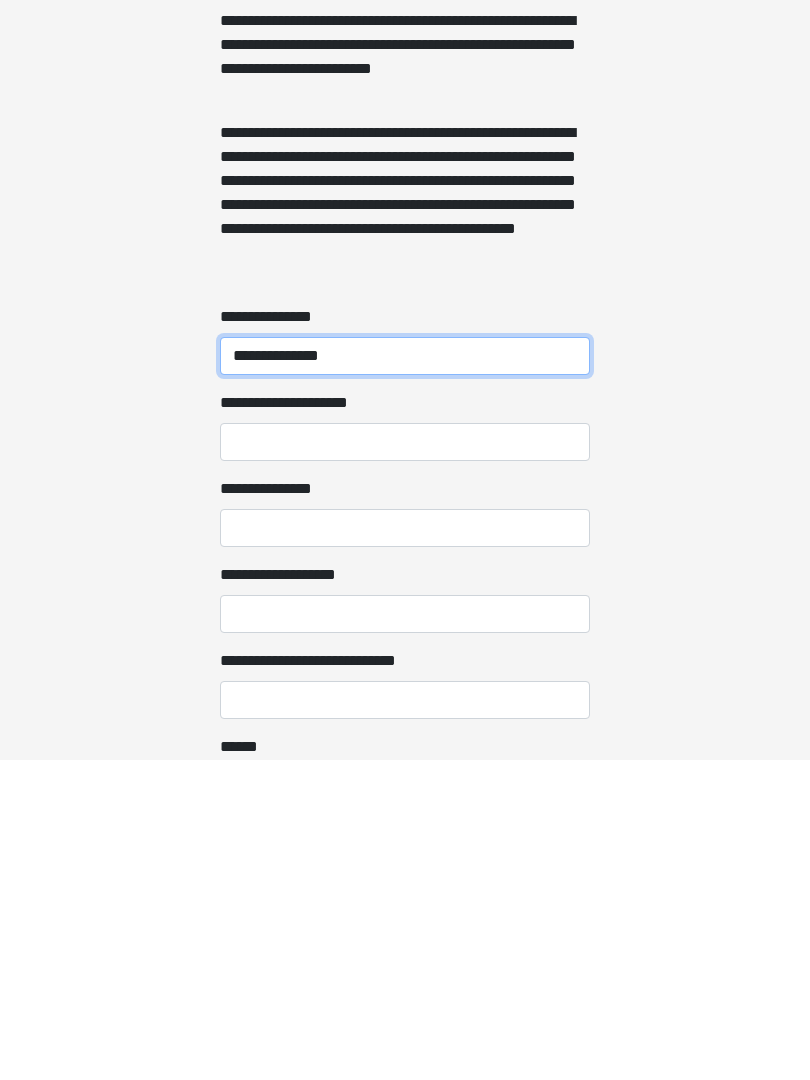 type on "**********" 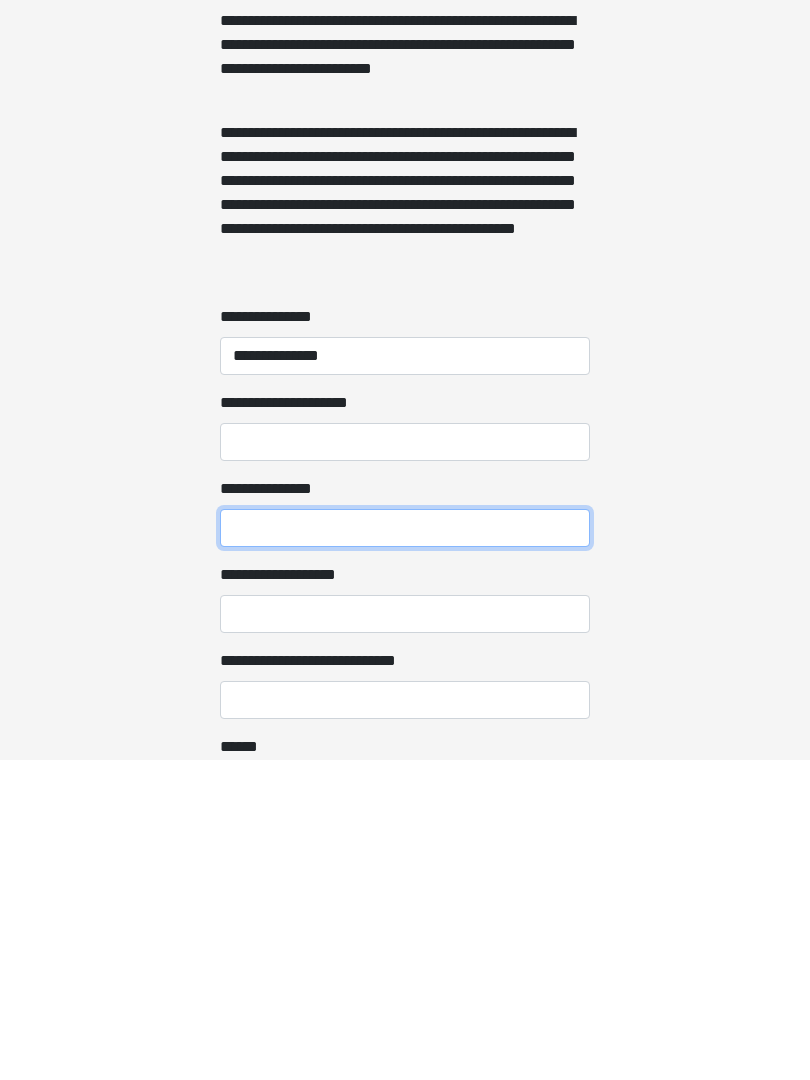 click on "**********" at bounding box center [405, 848] 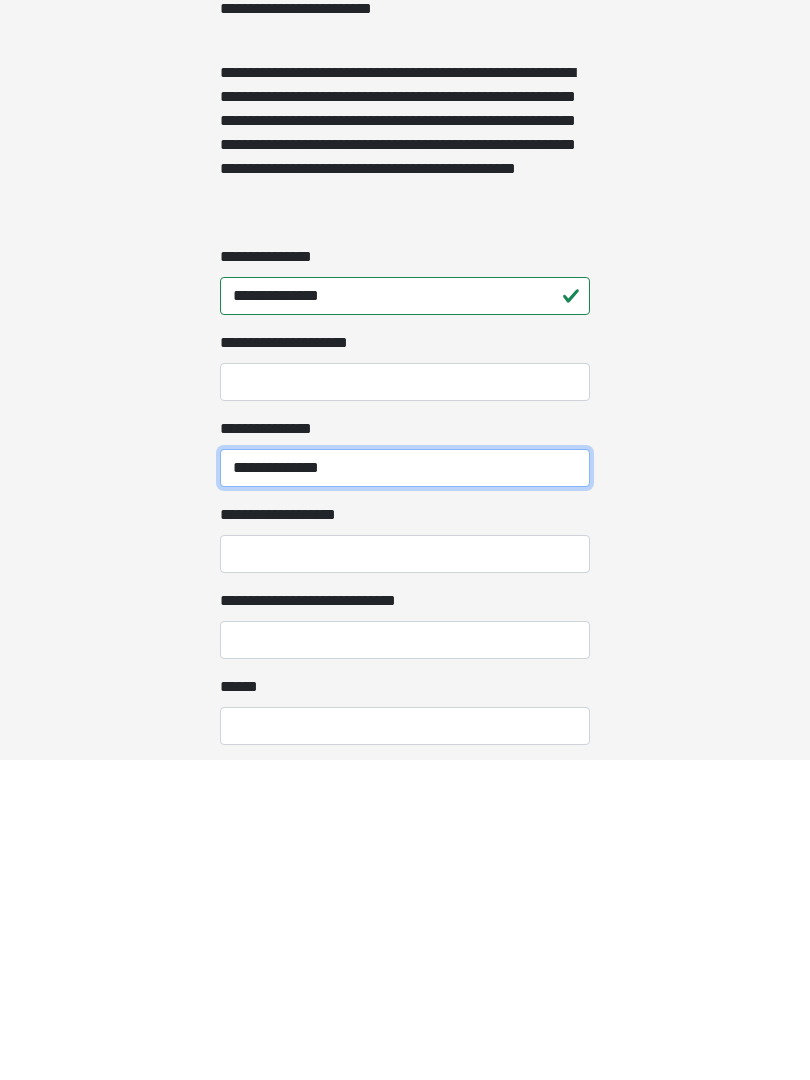 scroll, scrollTop: 1195, scrollLeft: 0, axis: vertical 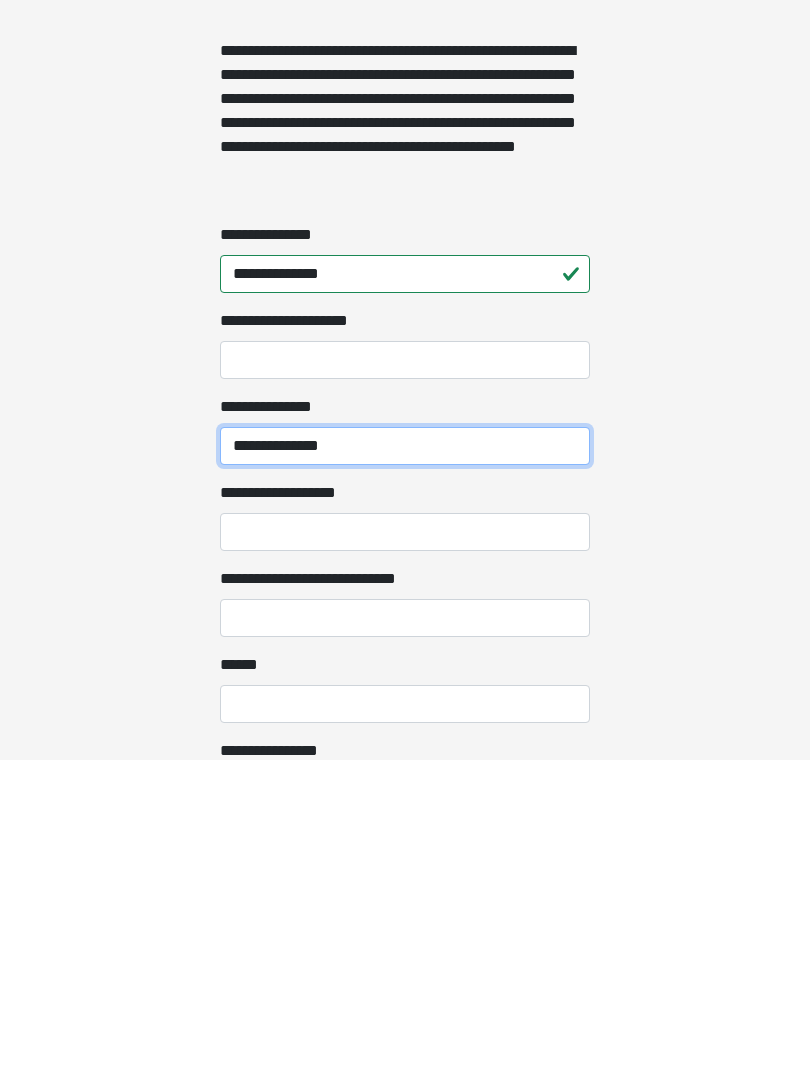 type on "**********" 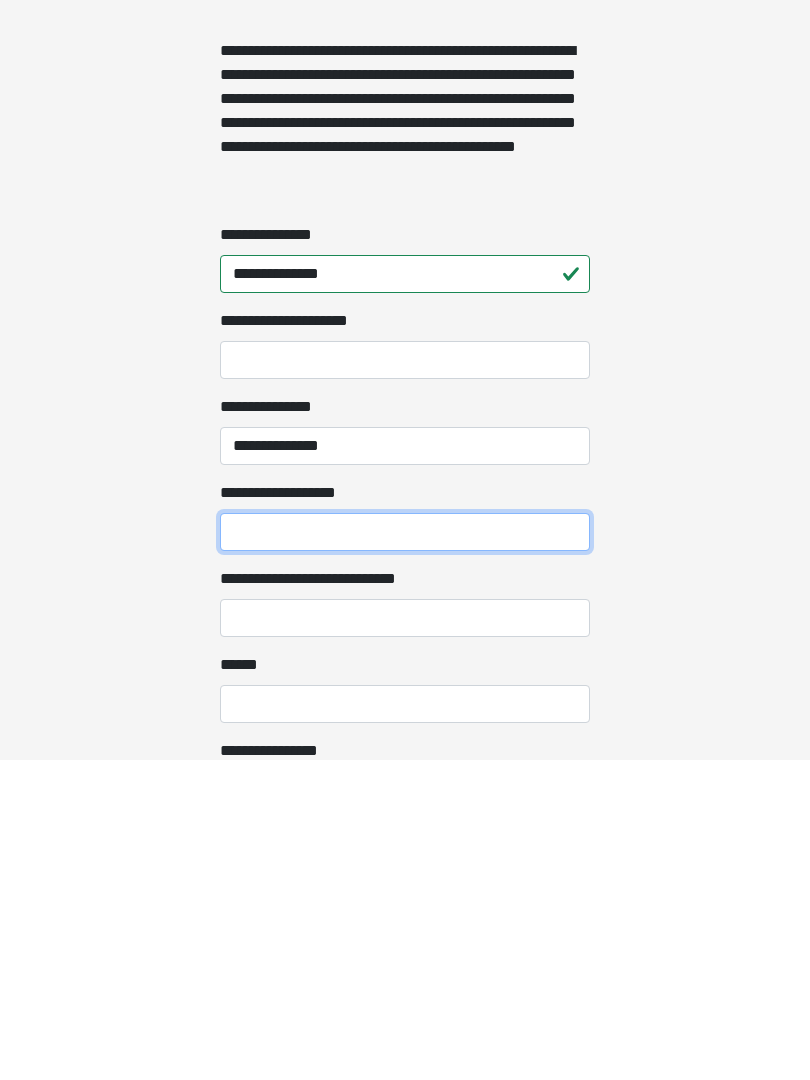 click on "**********" at bounding box center (405, 852) 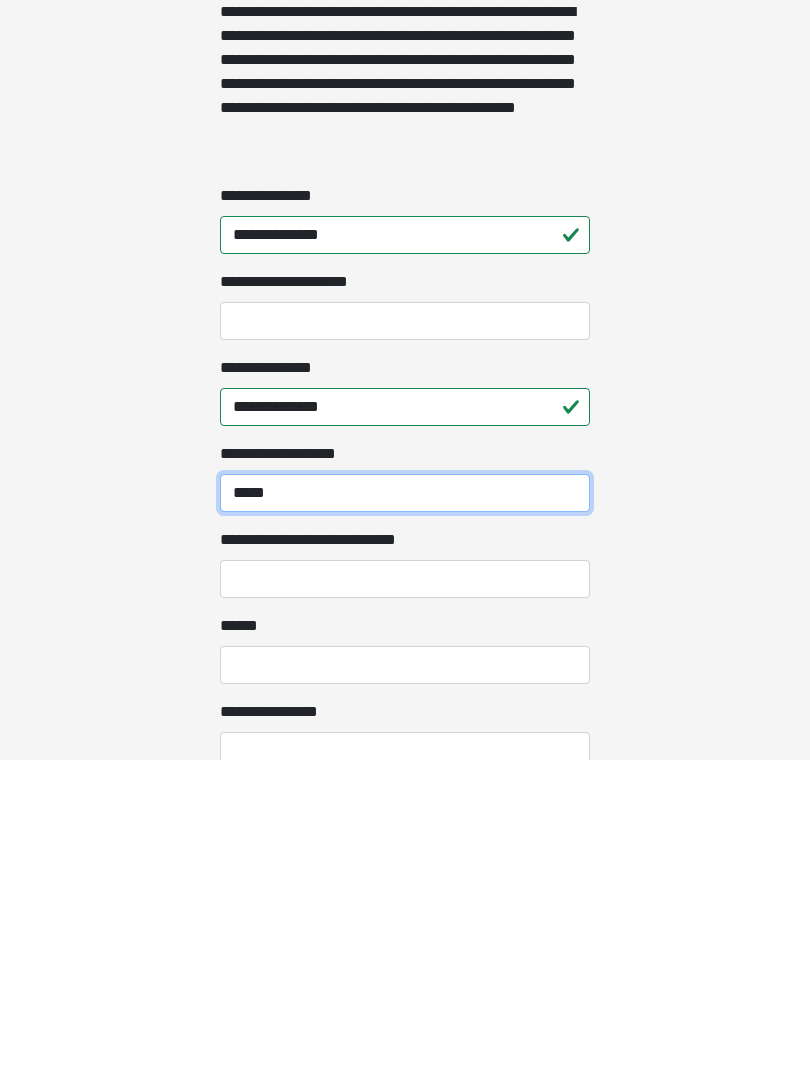 scroll, scrollTop: 1240, scrollLeft: 0, axis: vertical 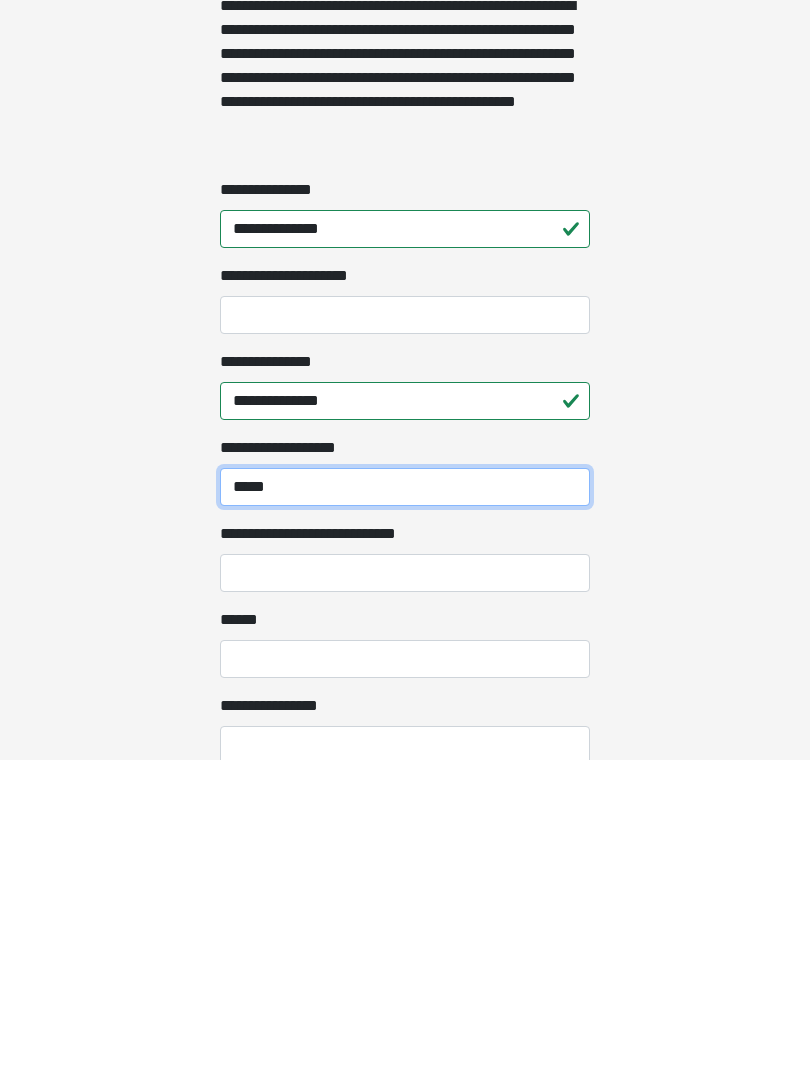 type on "*****" 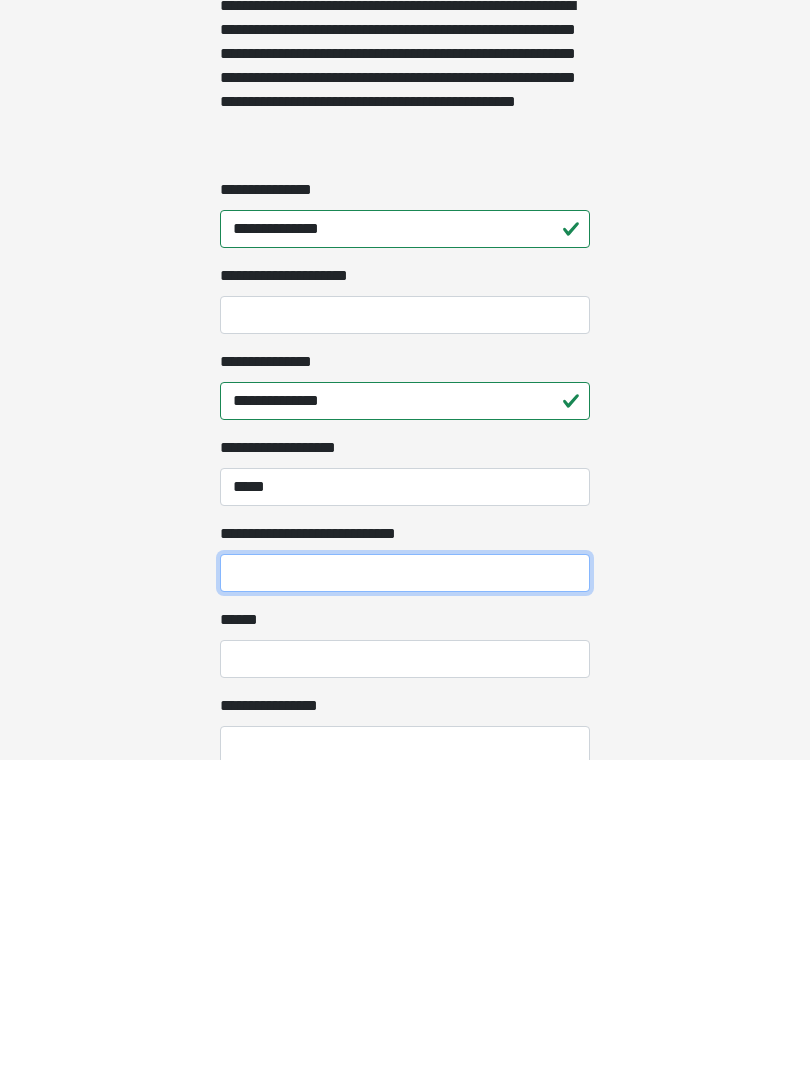 click on "**********" at bounding box center (405, 893) 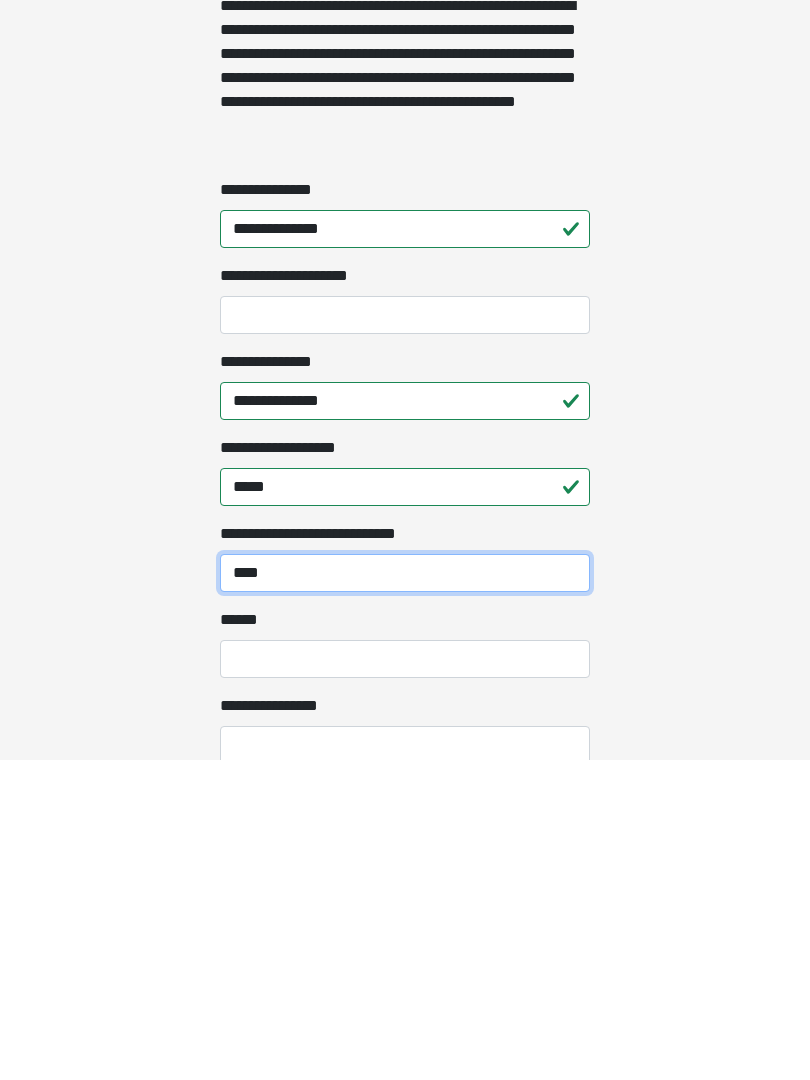 type on "****" 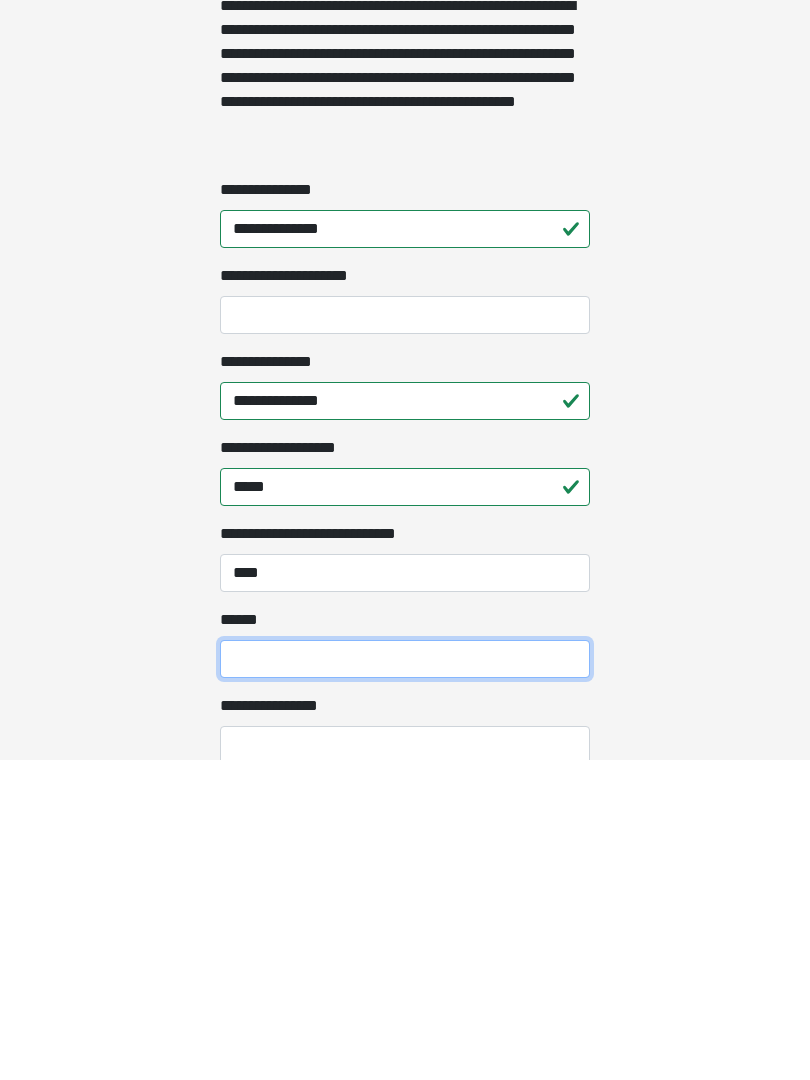 click on "**** *" at bounding box center (405, 979) 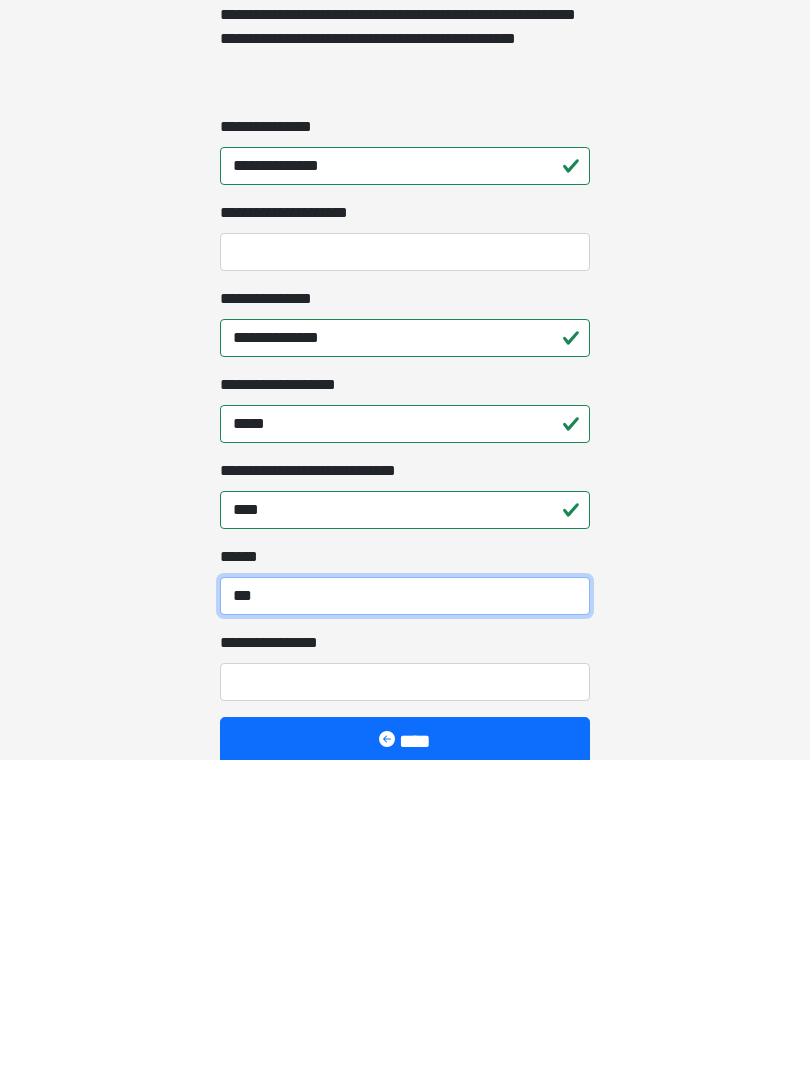 scroll, scrollTop: 1306, scrollLeft: 0, axis: vertical 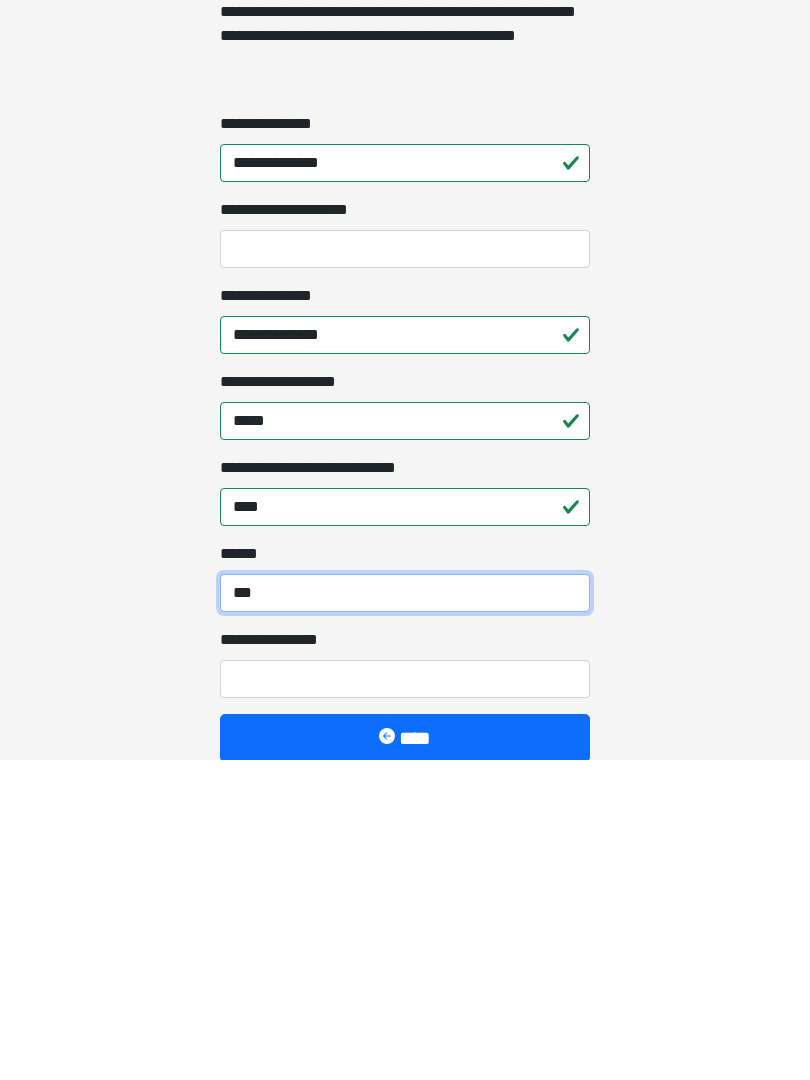 type on "***" 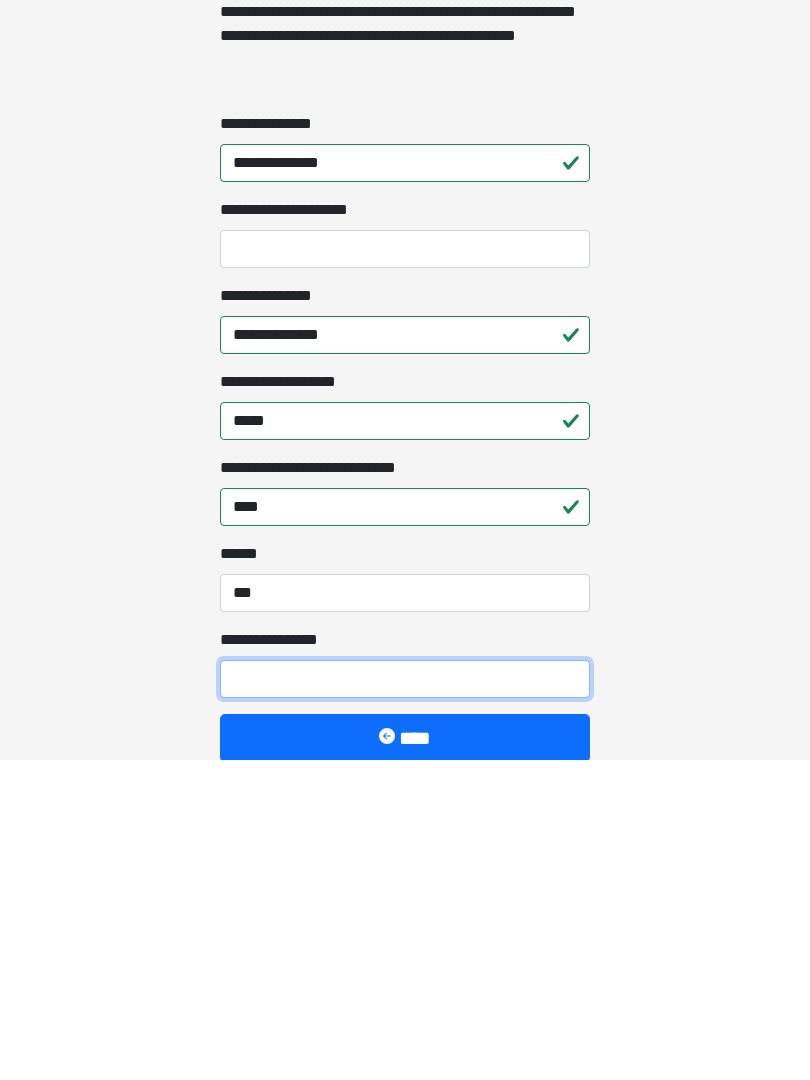 click on "**********" at bounding box center (405, 999) 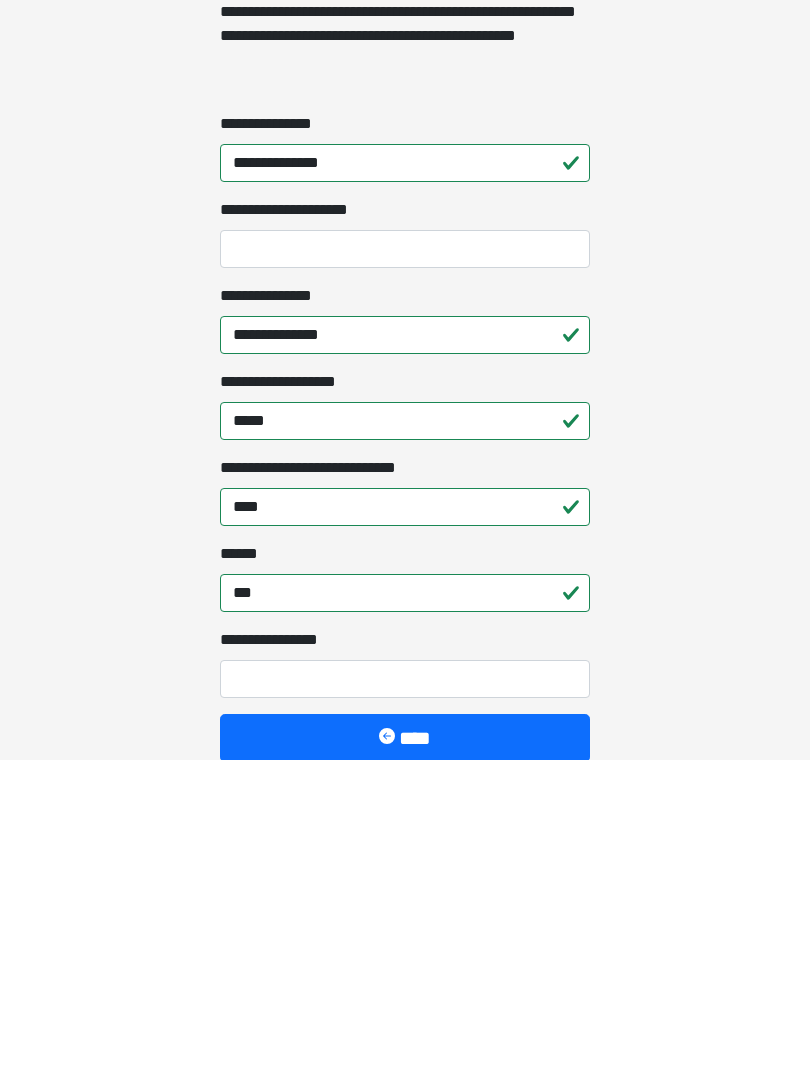 click on "**********" at bounding box center (405, 655) 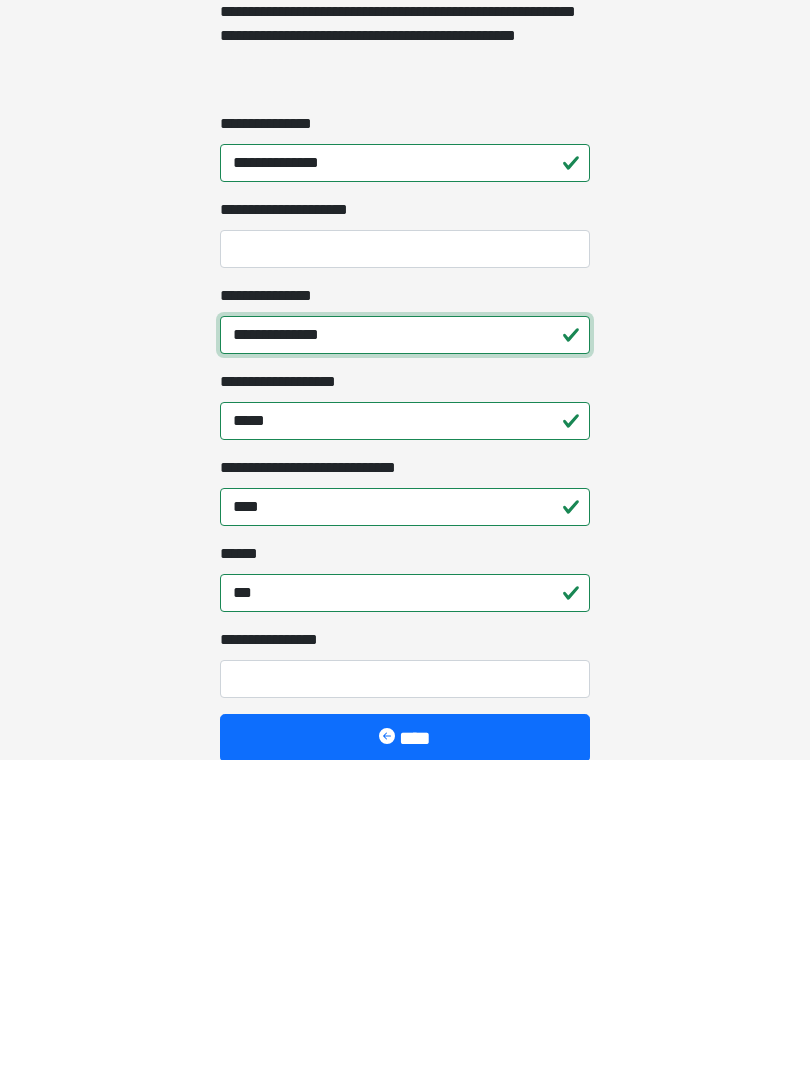 click on "**********" at bounding box center [405, 655] 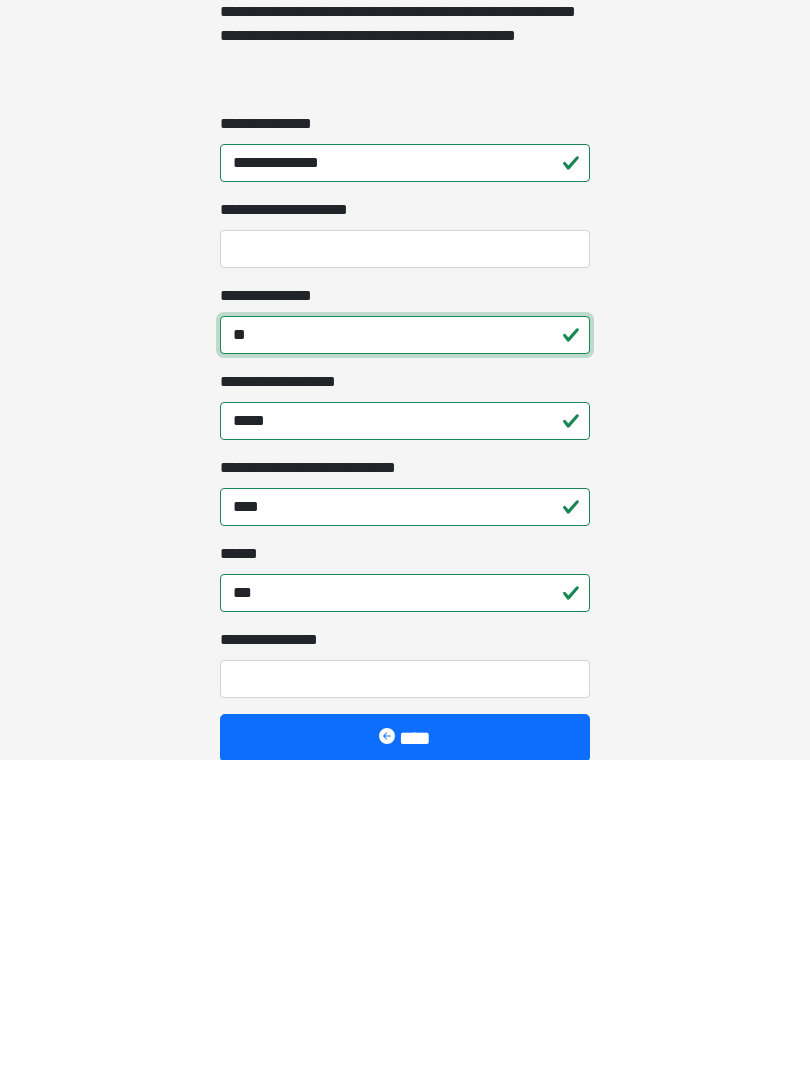 type on "*" 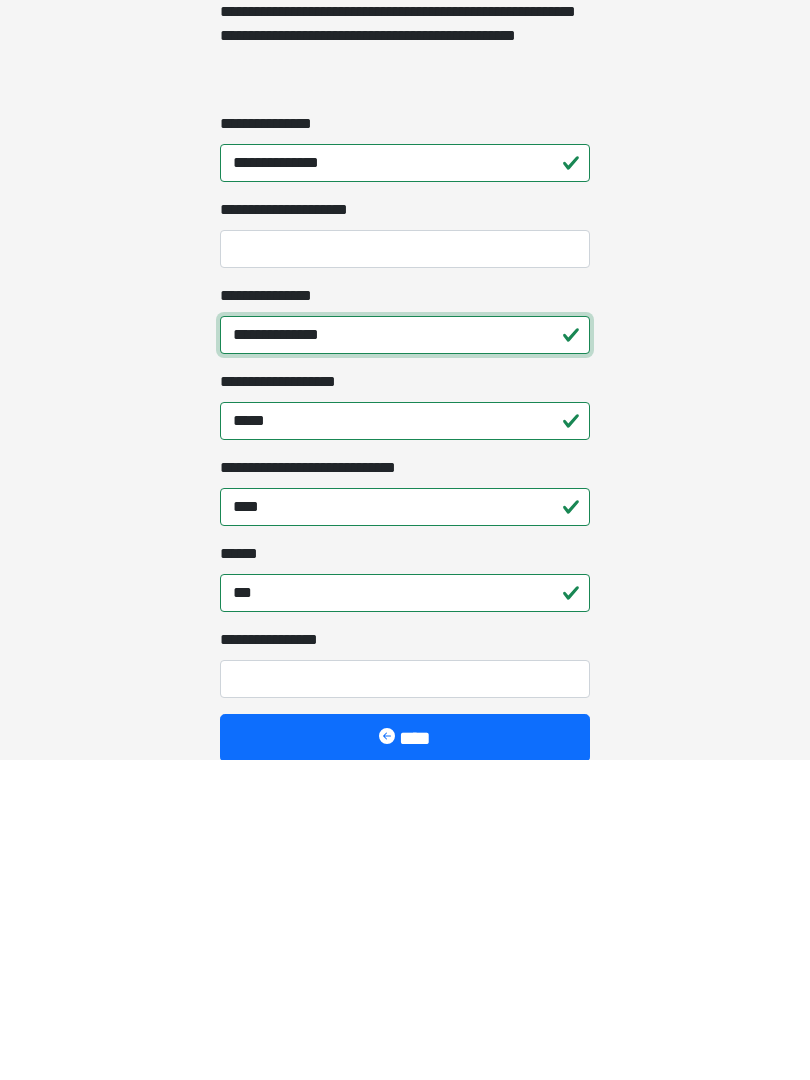 type on "**********" 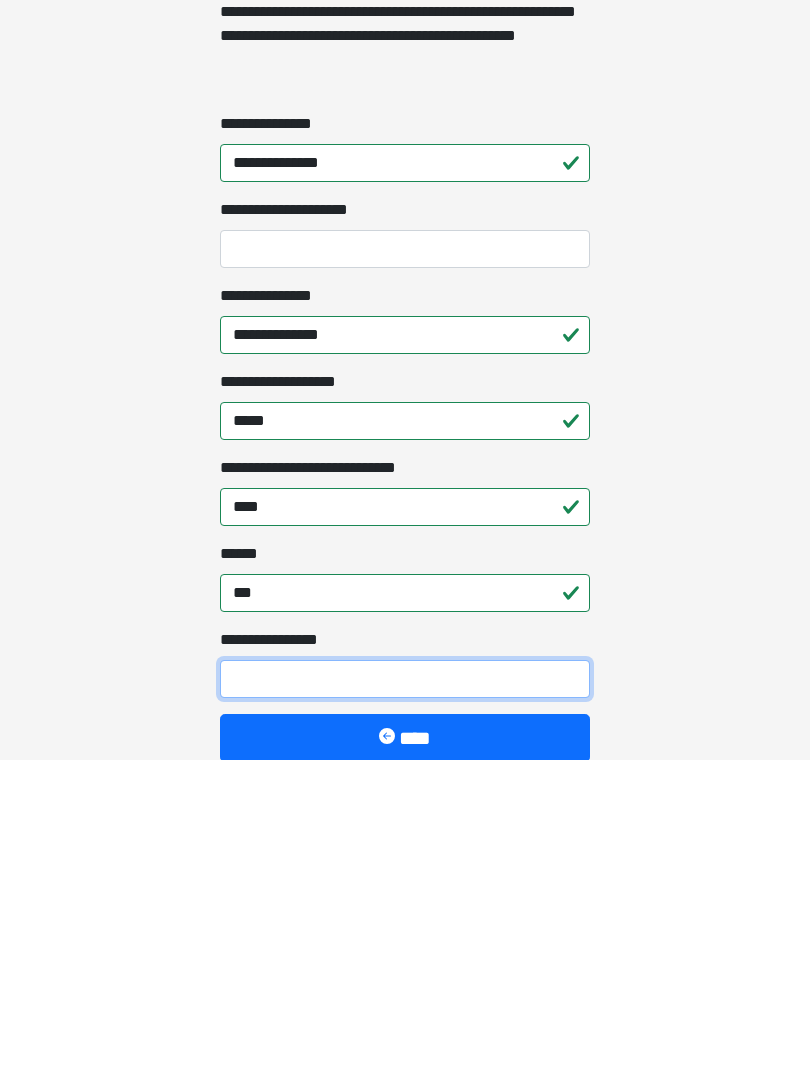 click on "**********" at bounding box center [405, 999] 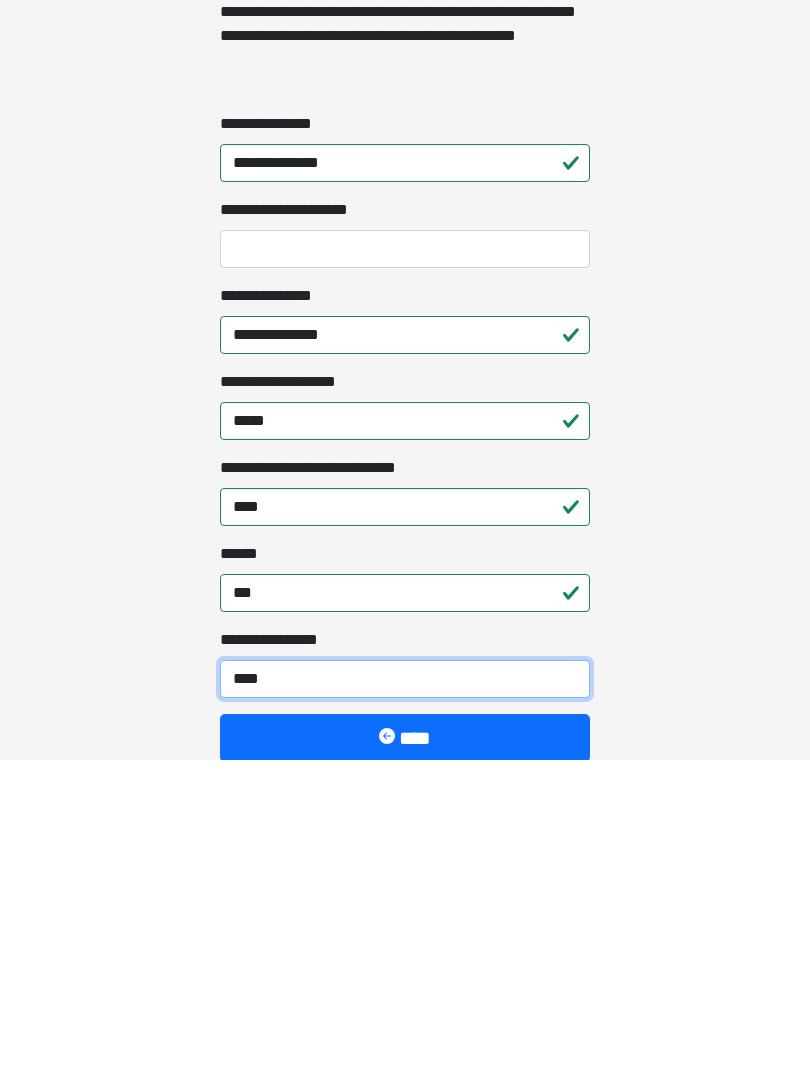 type on "*****" 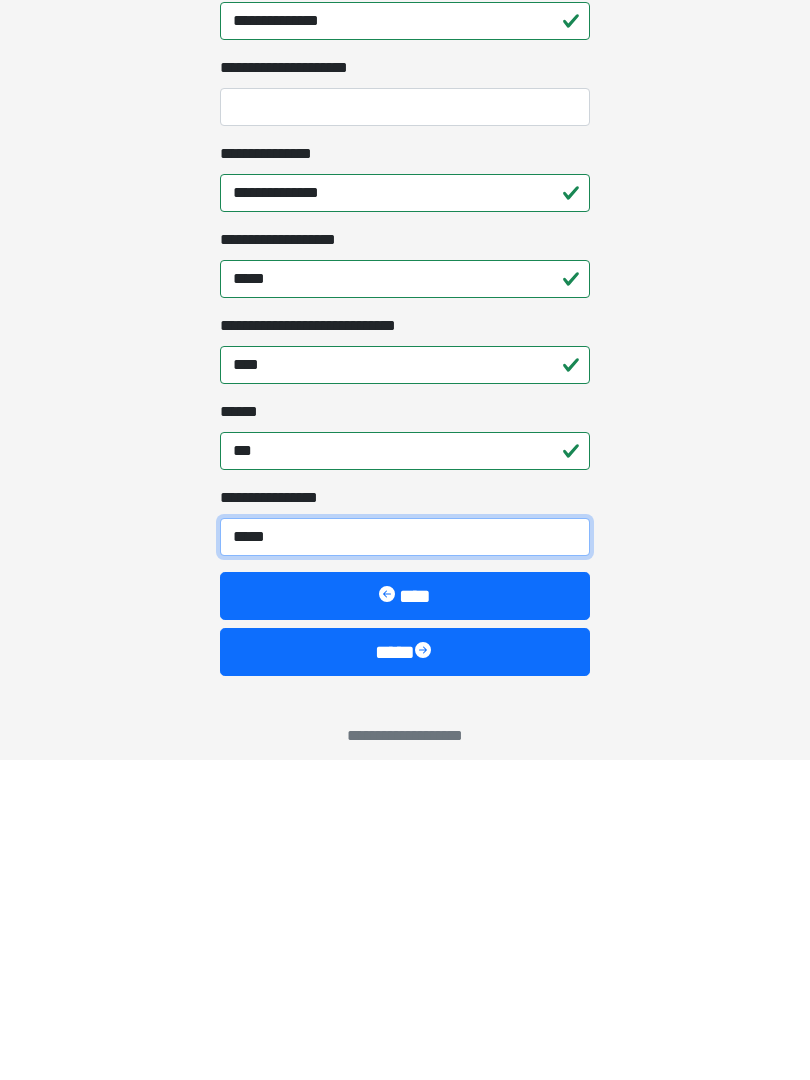 scroll, scrollTop: 1467, scrollLeft: 0, axis: vertical 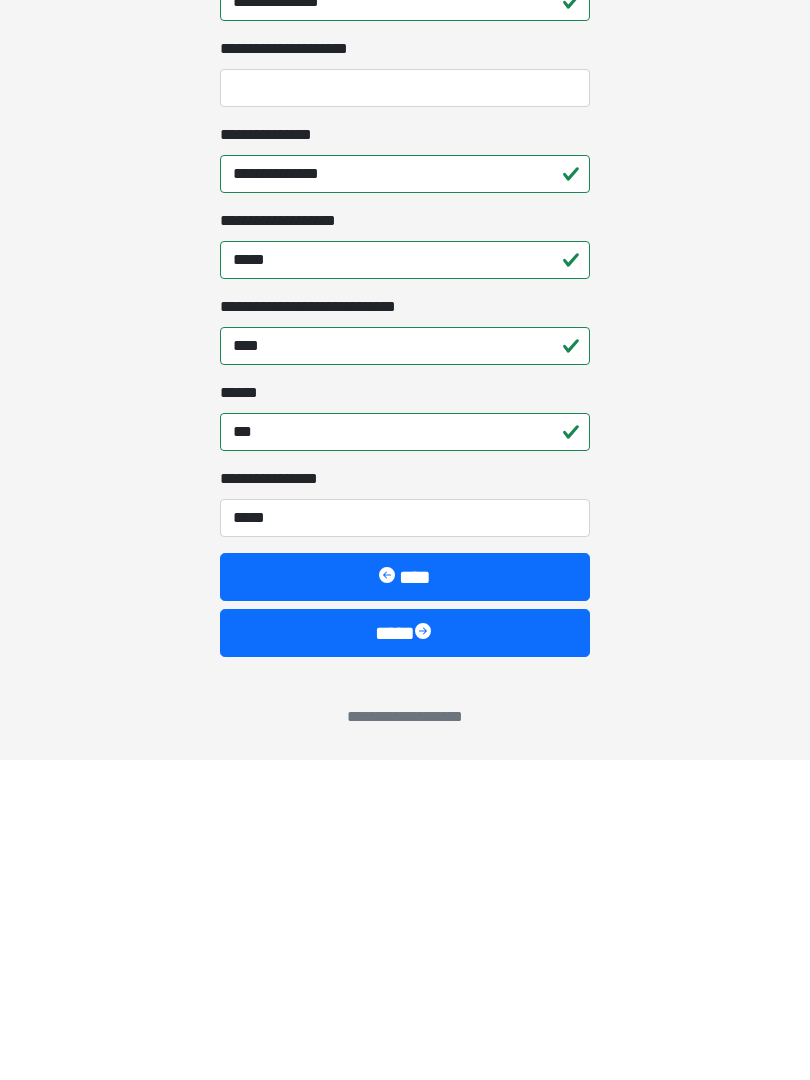 click on "****" at bounding box center [405, 953] 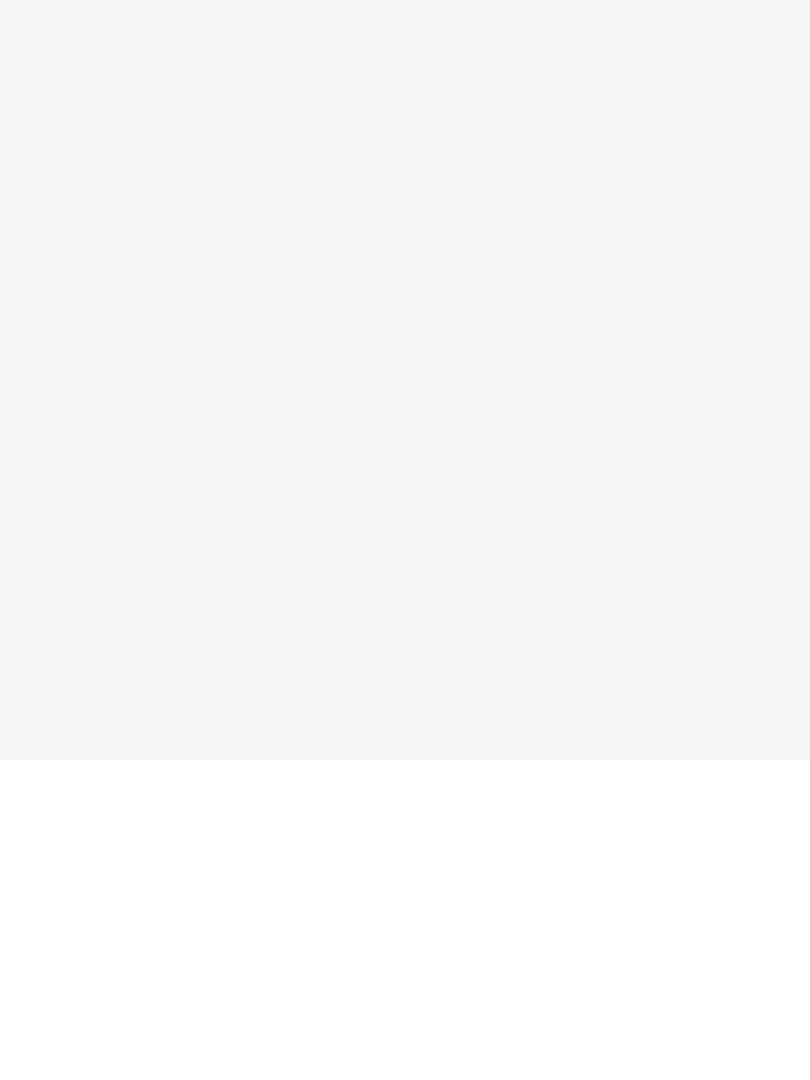 scroll, scrollTop: 0, scrollLeft: 0, axis: both 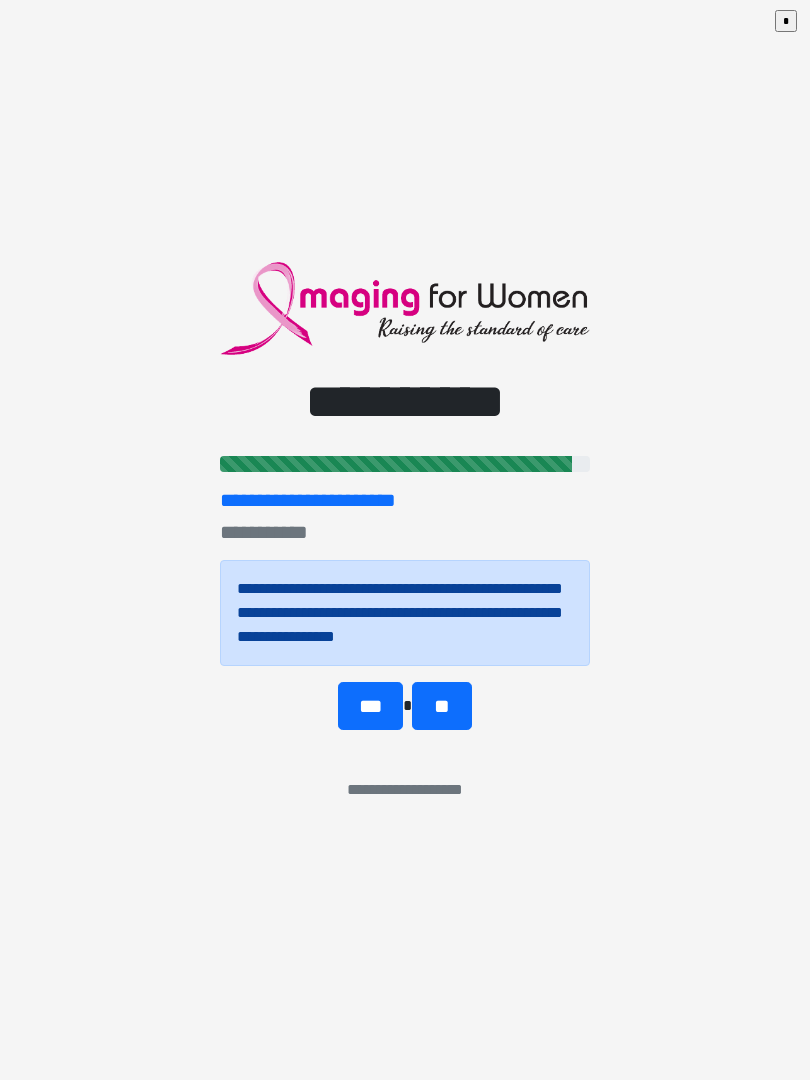 click on "***" at bounding box center (370, 706) 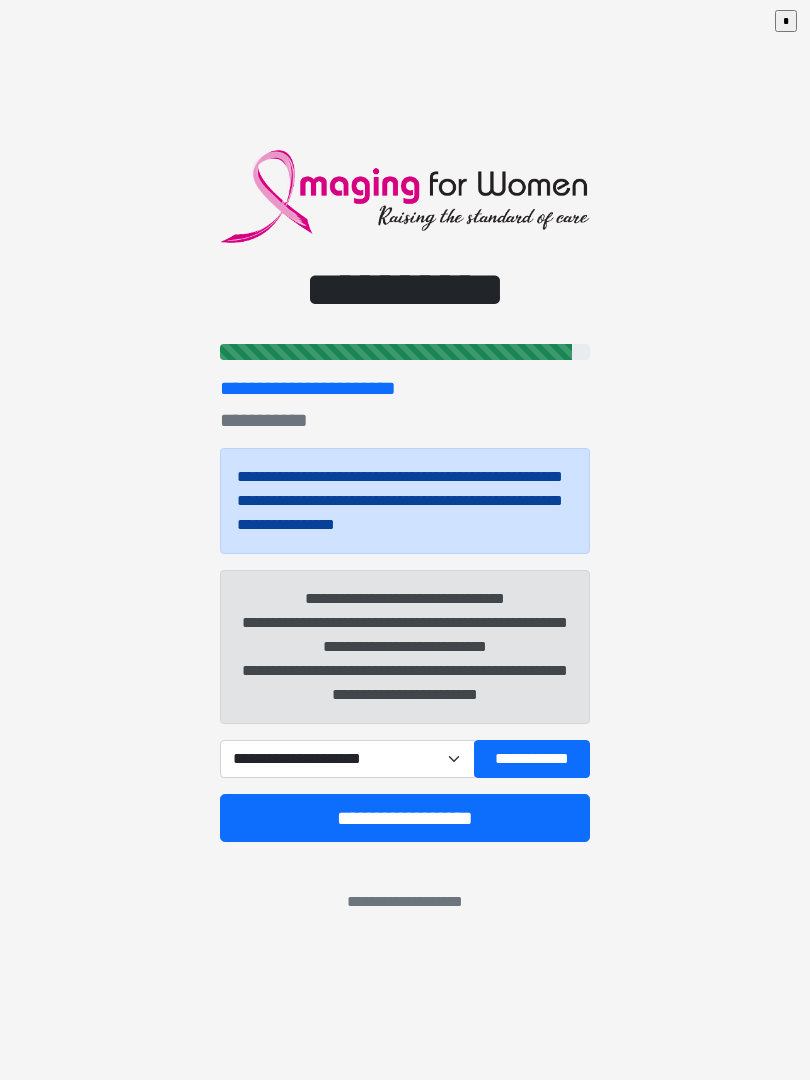 click on "**********" at bounding box center [347, 759] 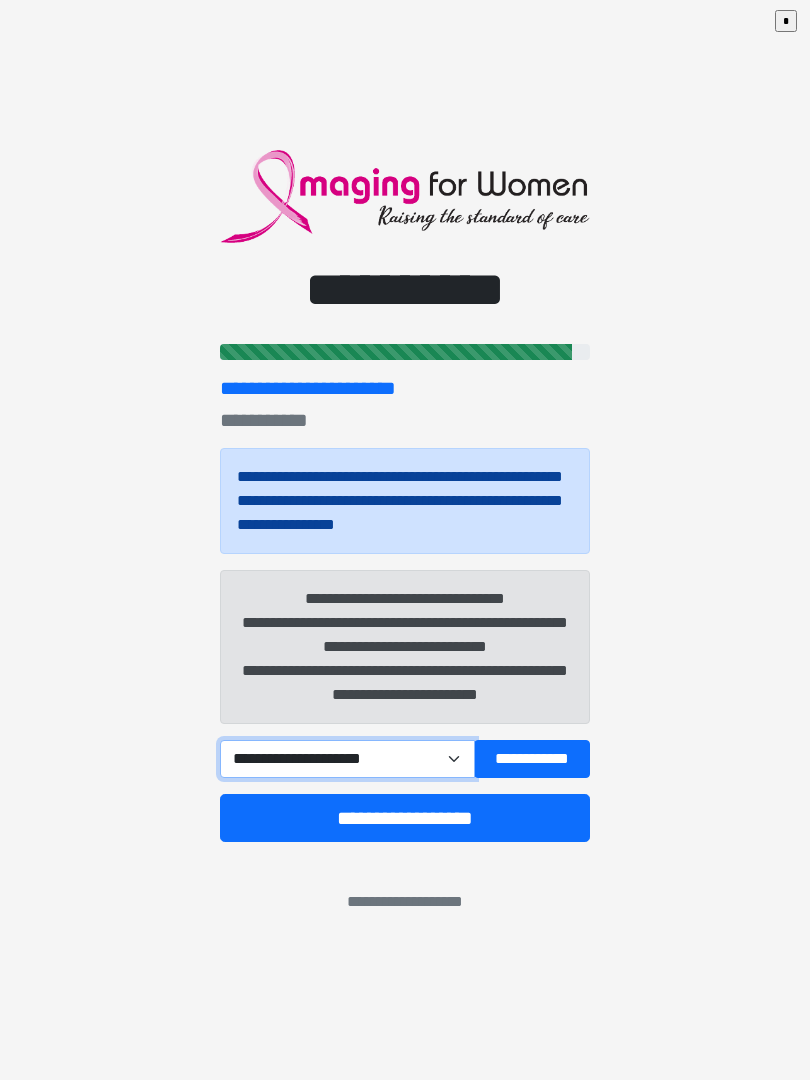 select on "******" 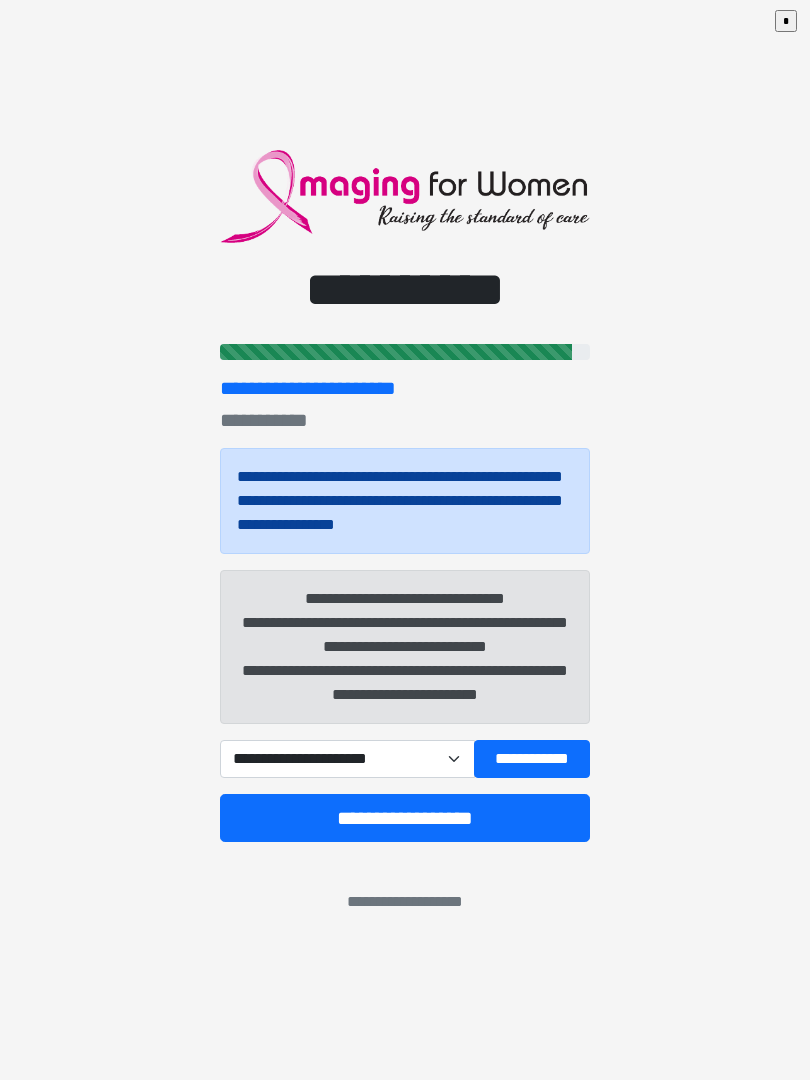click on "**********" at bounding box center [532, 759] 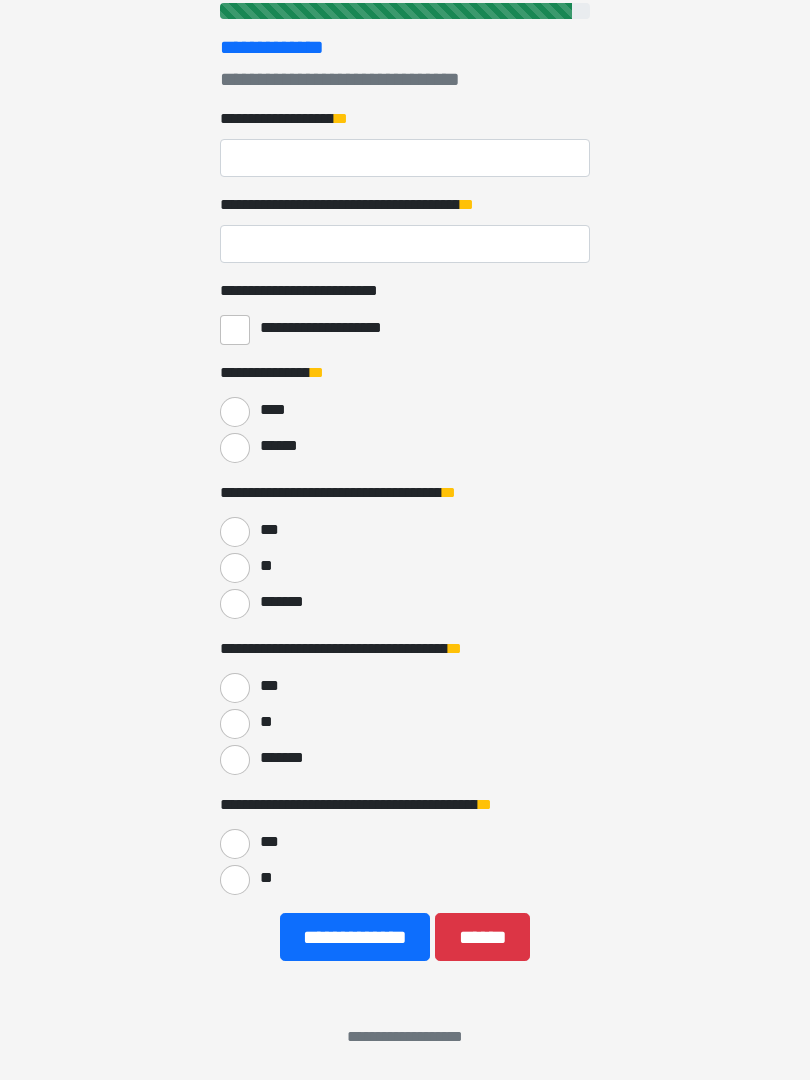 scroll, scrollTop: 0, scrollLeft: 0, axis: both 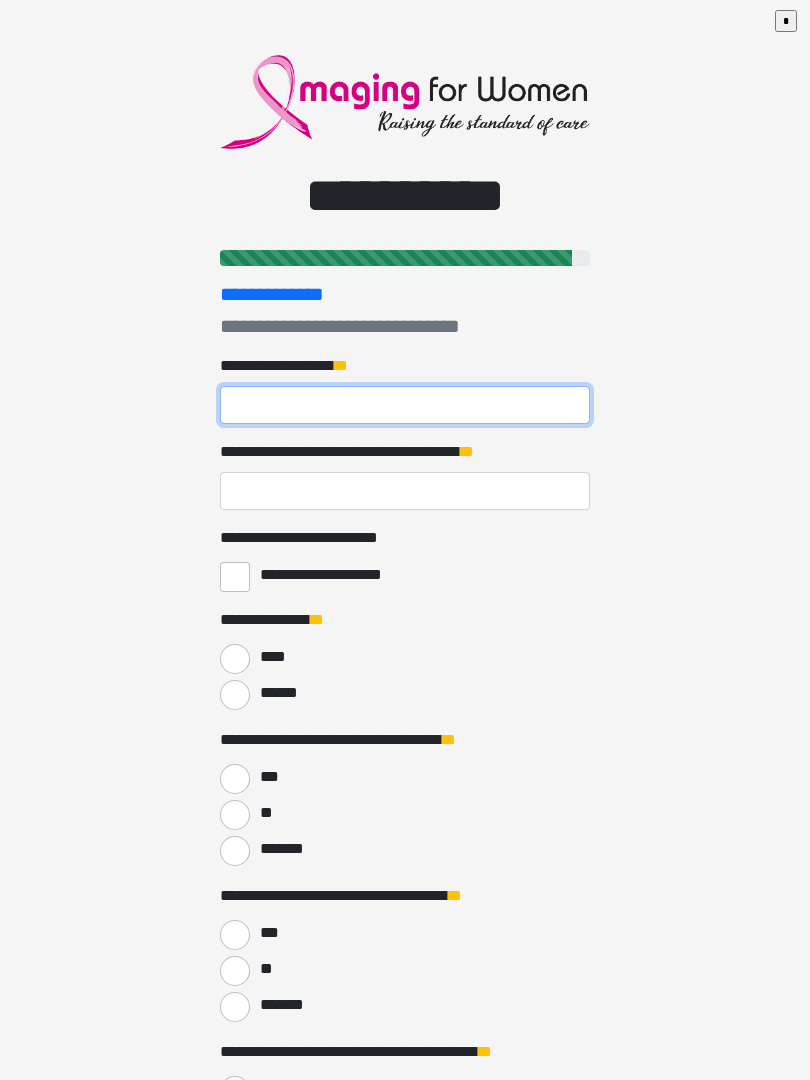 click on "**********" at bounding box center [405, 405] 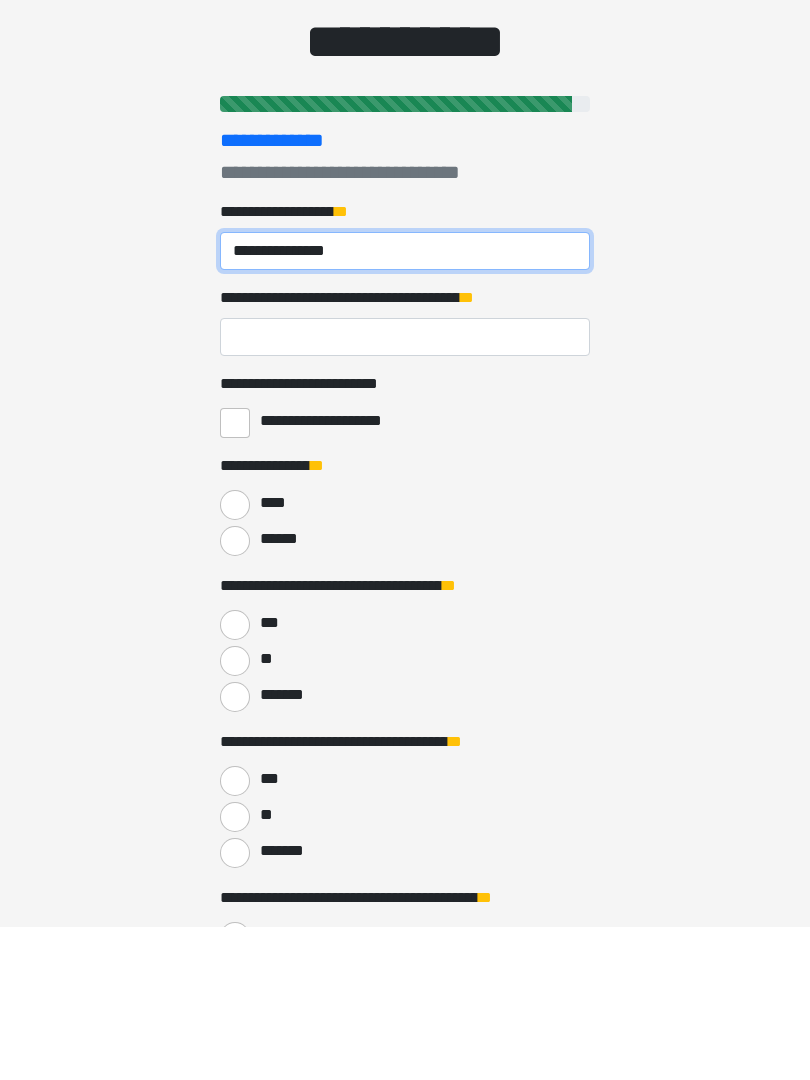 type on "**********" 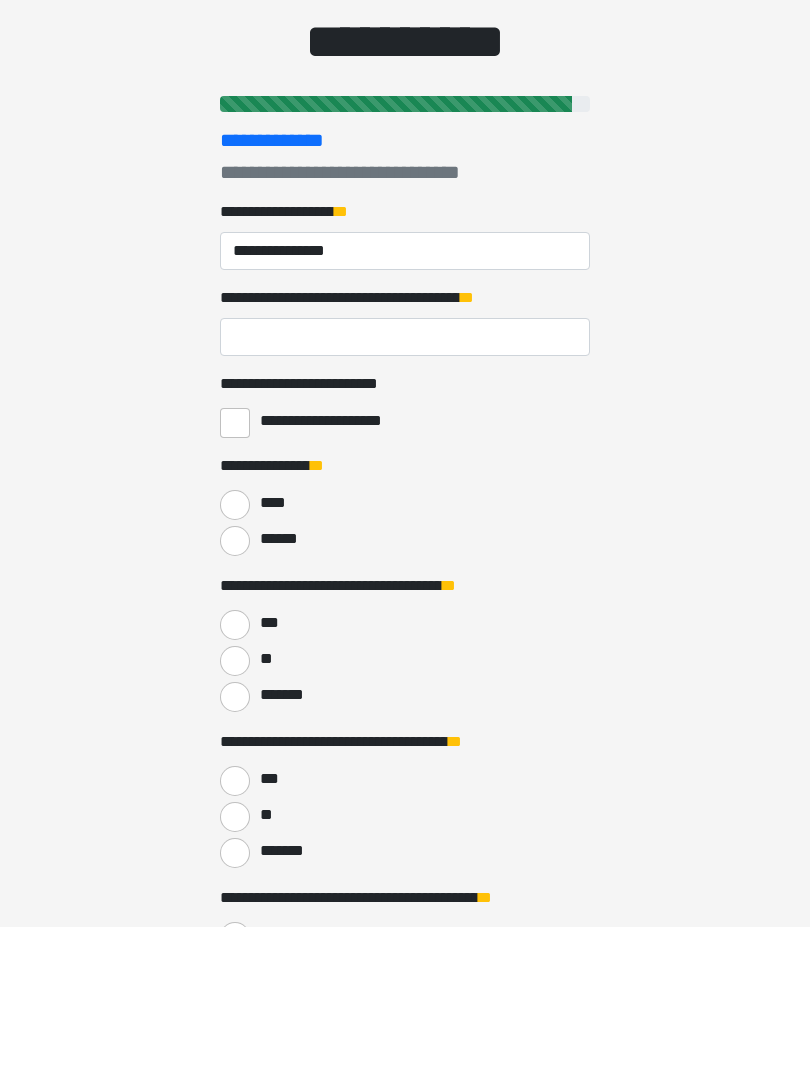 click on "**********" at bounding box center [405, 491] 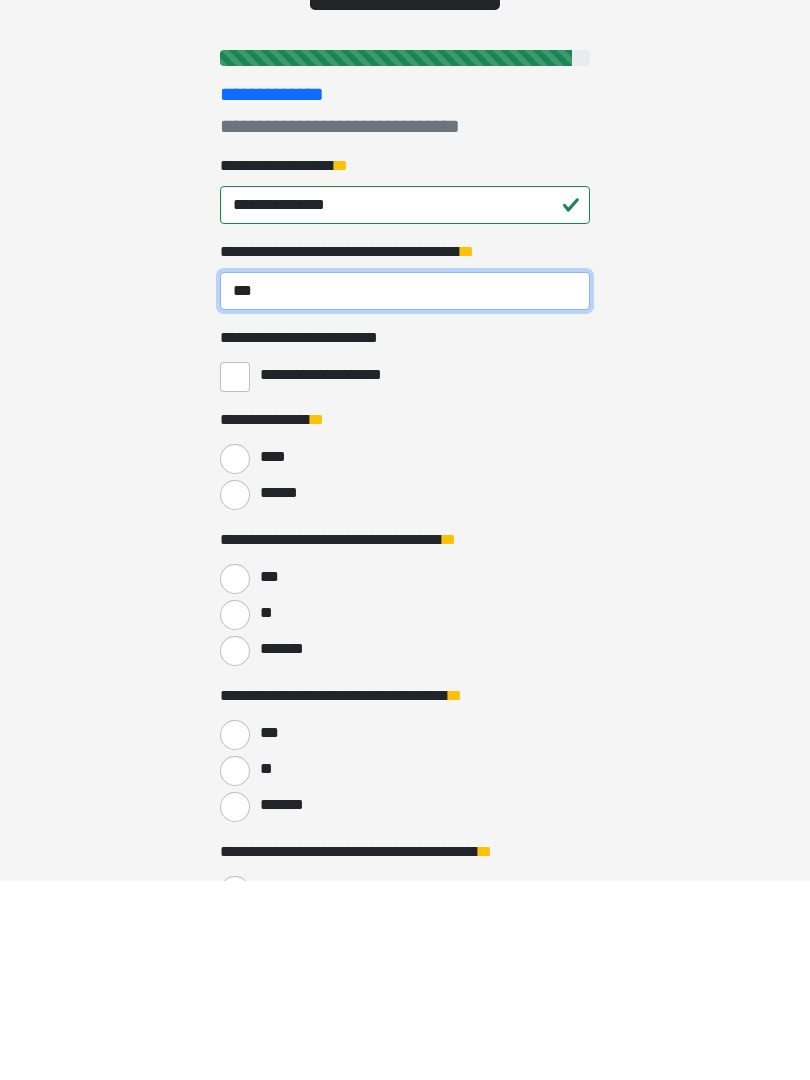 type on "**" 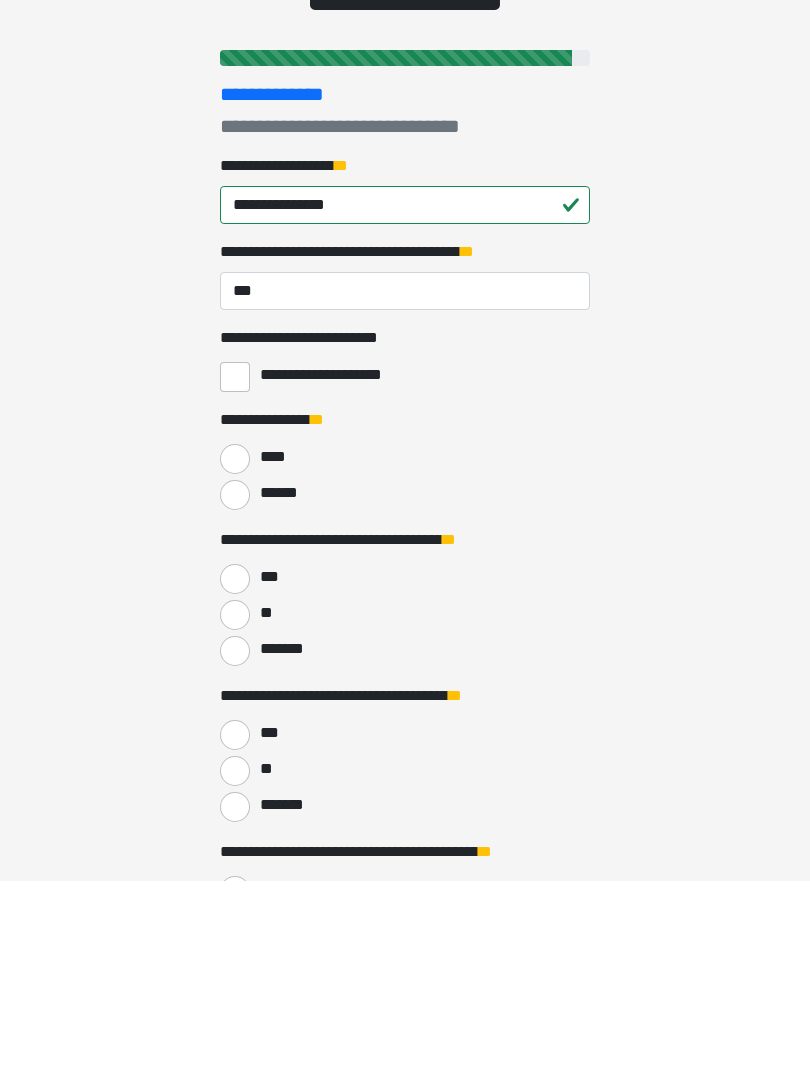 click on "**********" at bounding box center (235, 577) 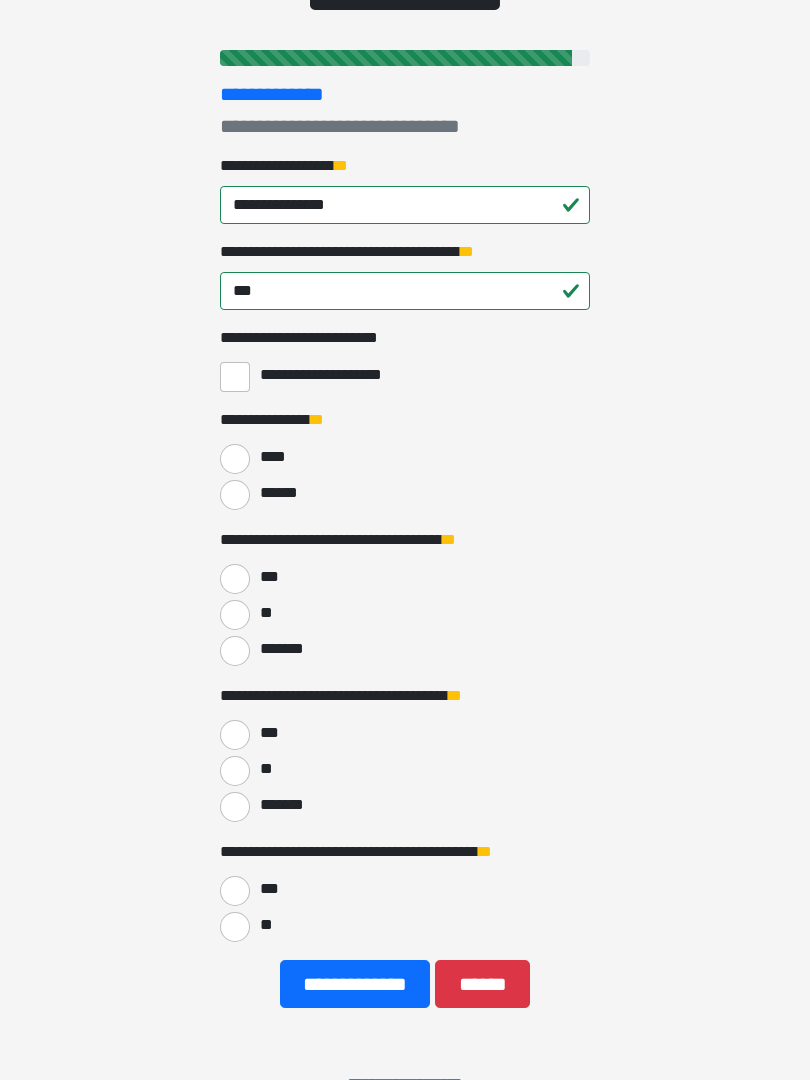 click on "******" at bounding box center (235, 495) 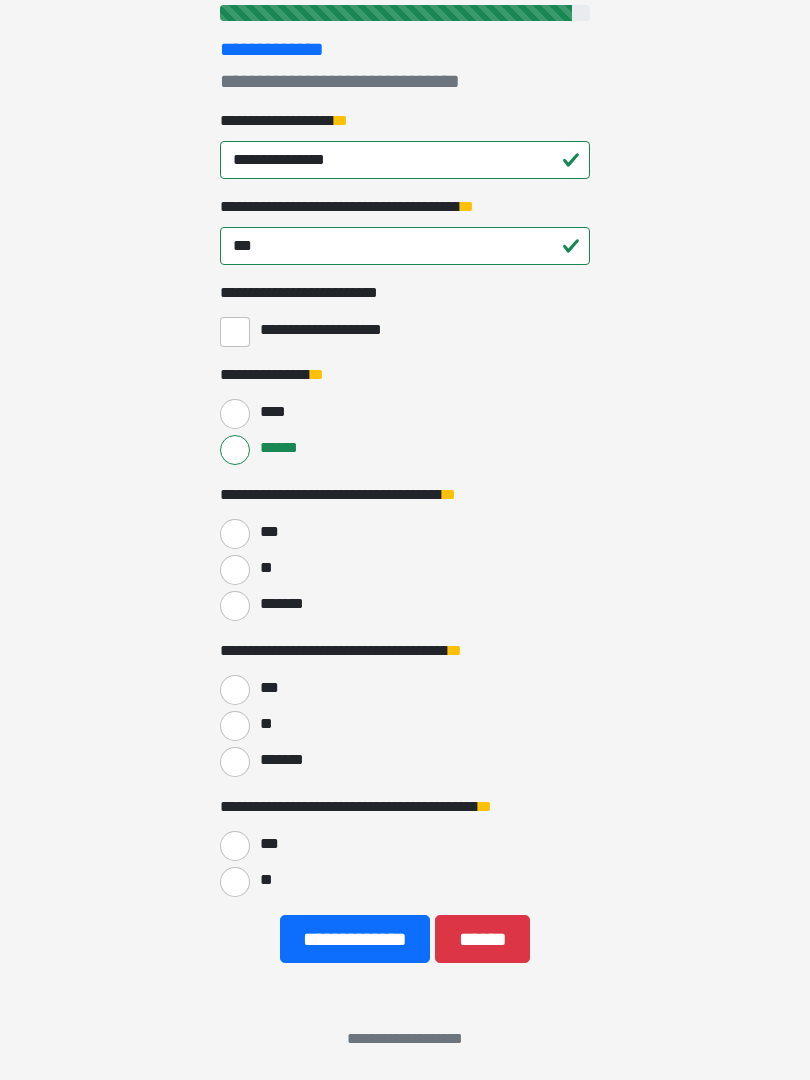 scroll, scrollTop: 246, scrollLeft: 0, axis: vertical 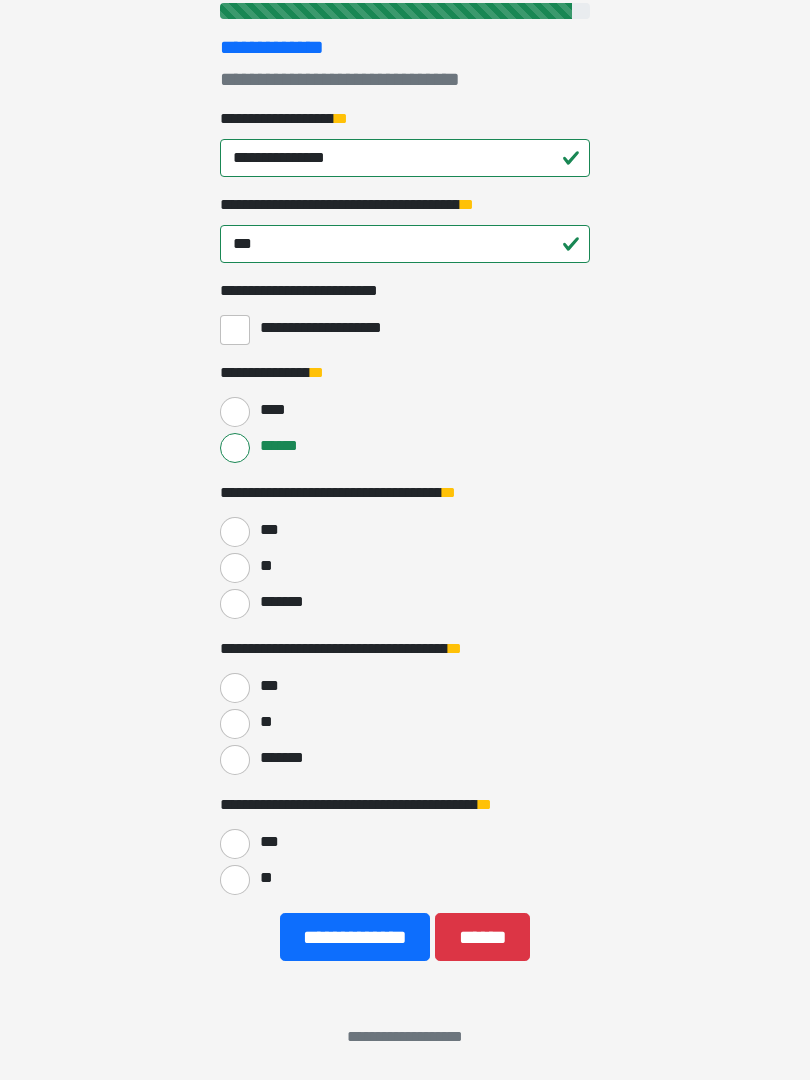 click on "***" at bounding box center [235, 533] 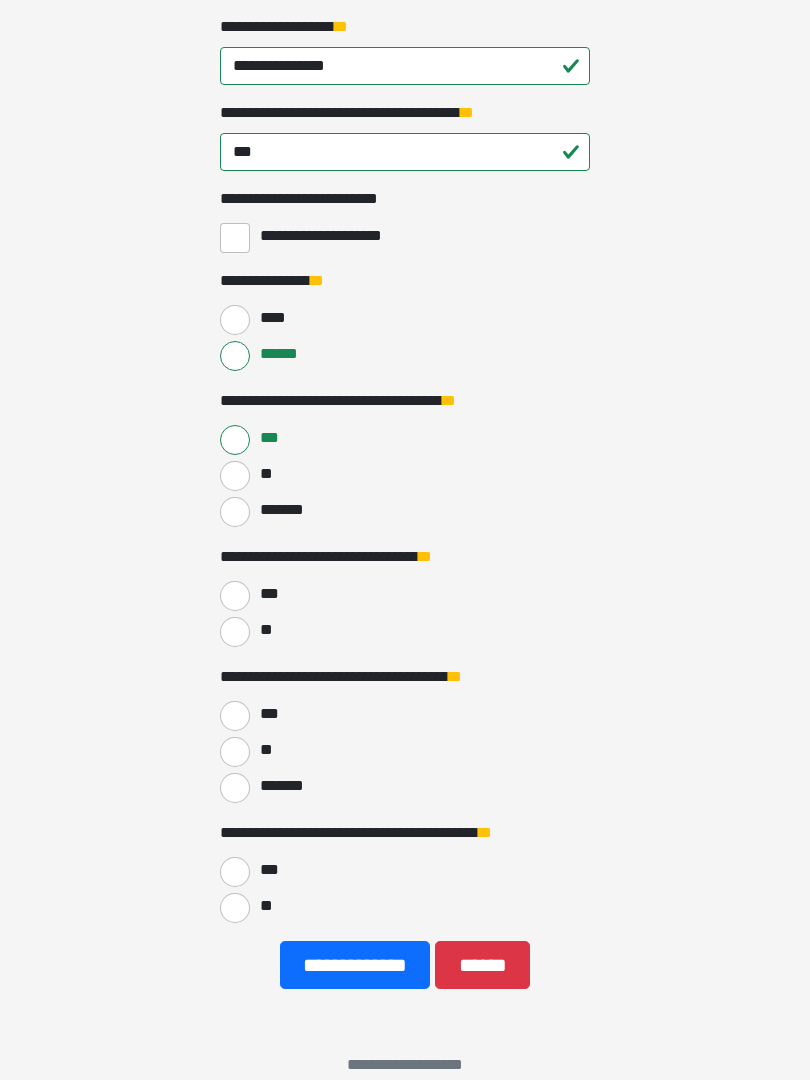 scroll, scrollTop: 339, scrollLeft: 0, axis: vertical 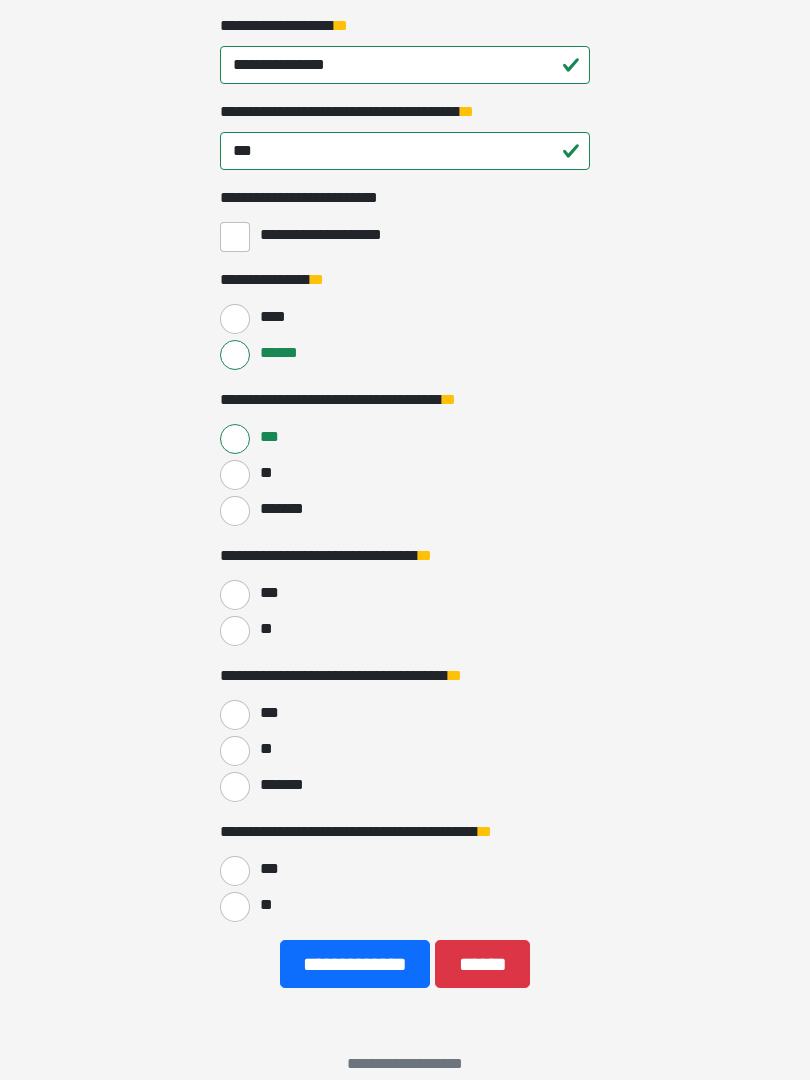 click on "***" at bounding box center [405, 594] 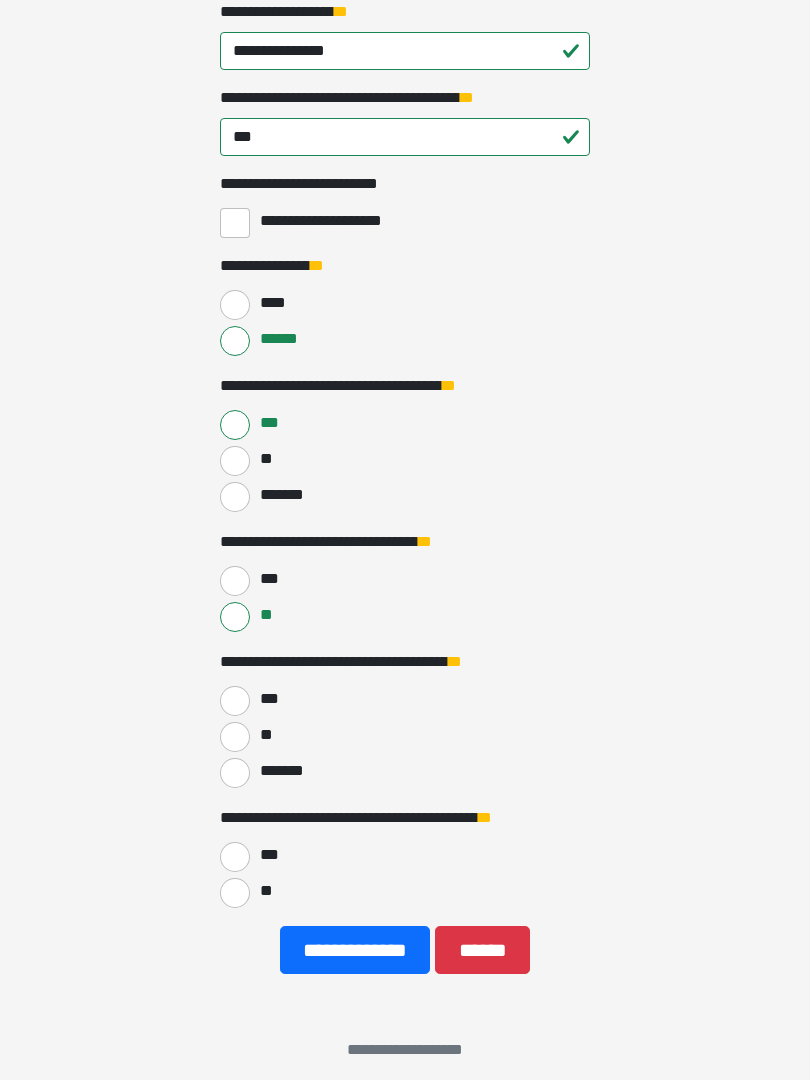 scroll, scrollTop: 367, scrollLeft: 0, axis: vertical 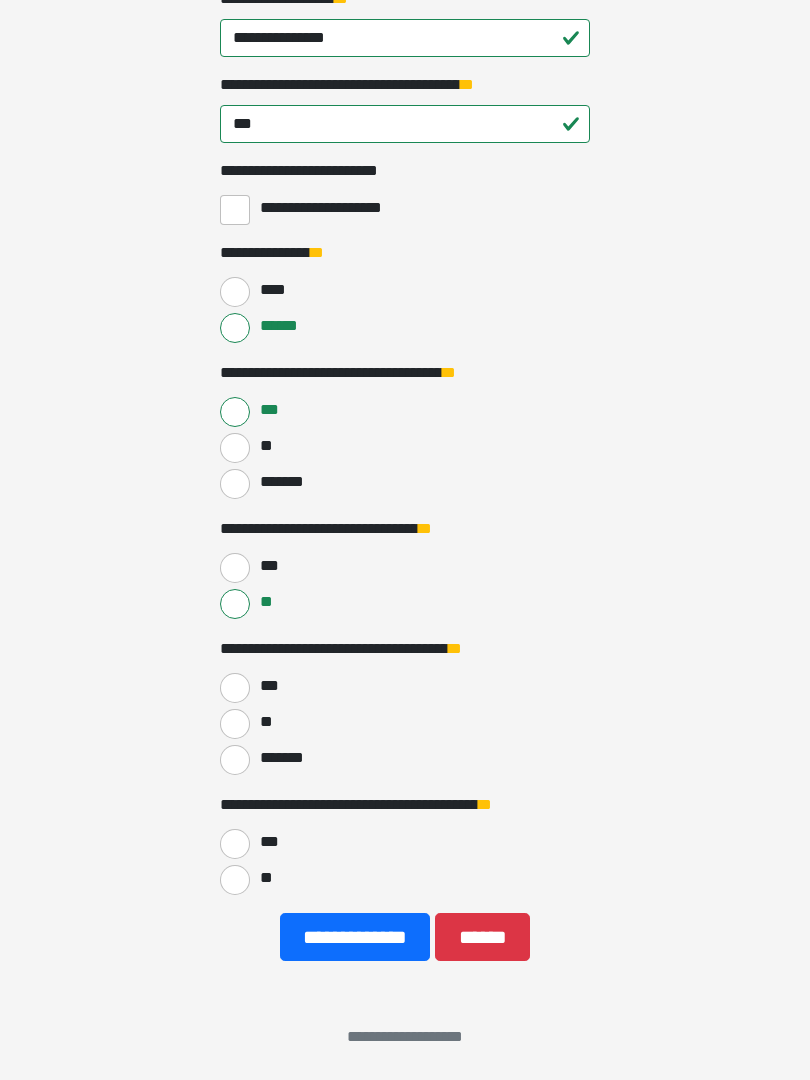 click on "**" at bounding box center [235, 724] 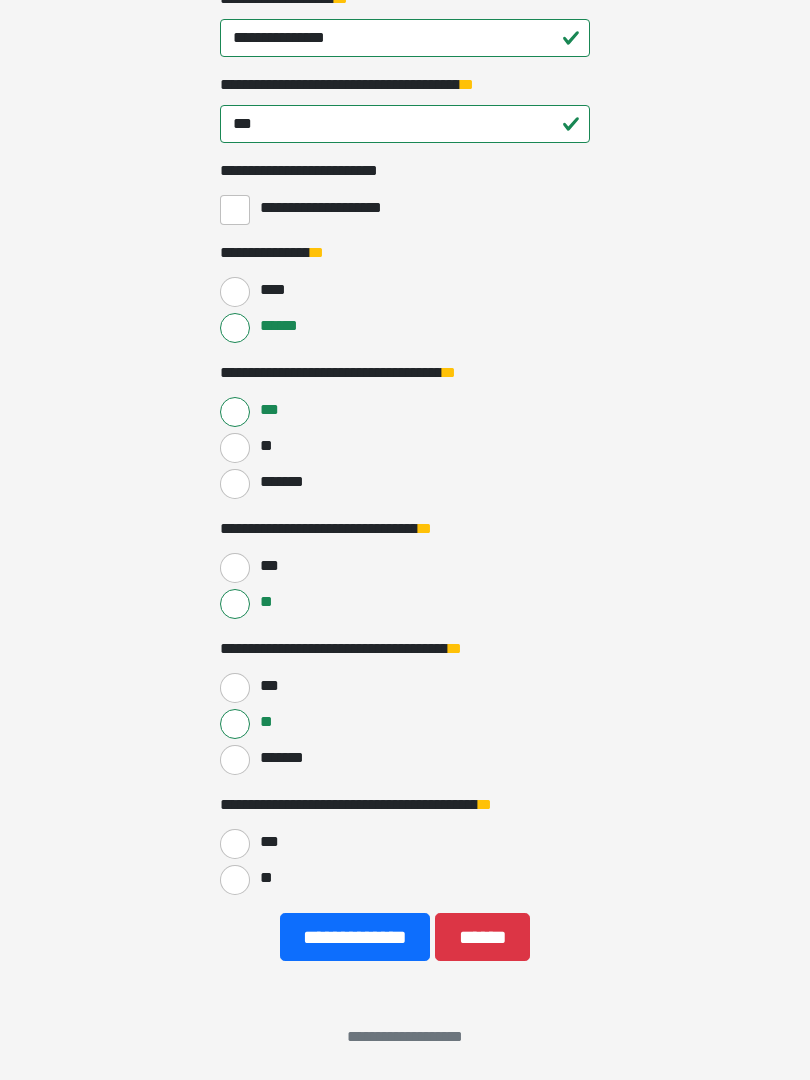 click on "**" at bounding box center (235, 880) 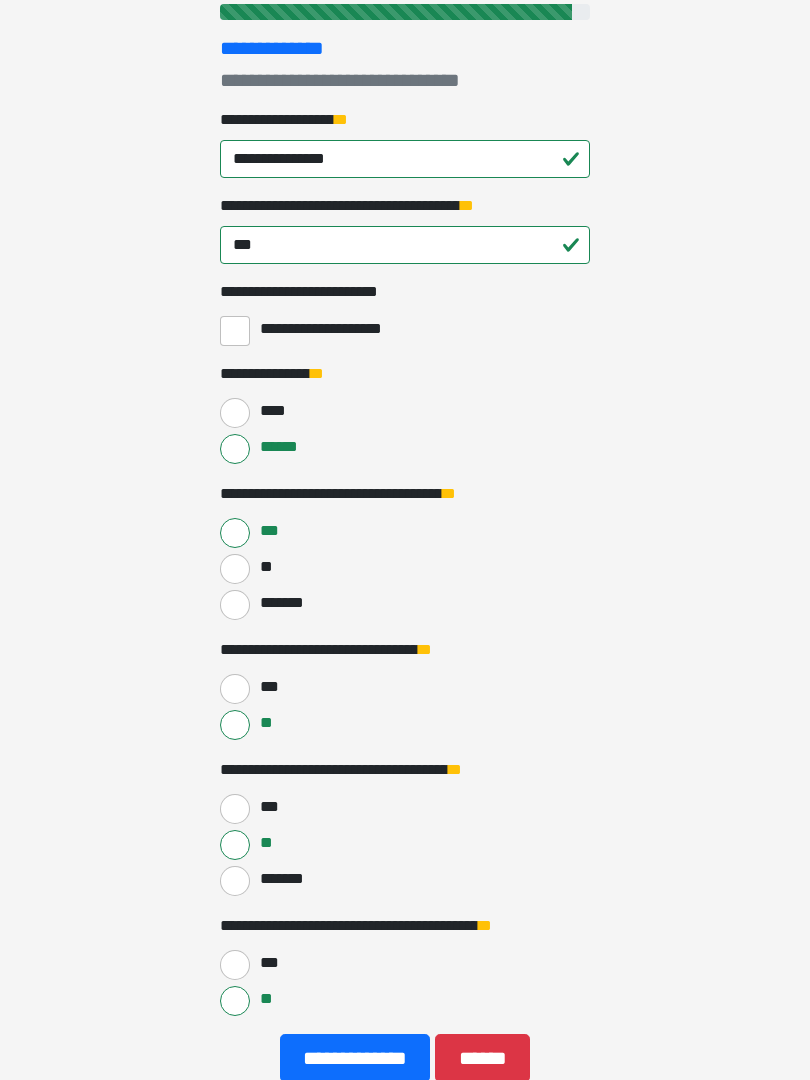 scroll, scrollTop: 367, scrollLeft: 0, axis: vertical 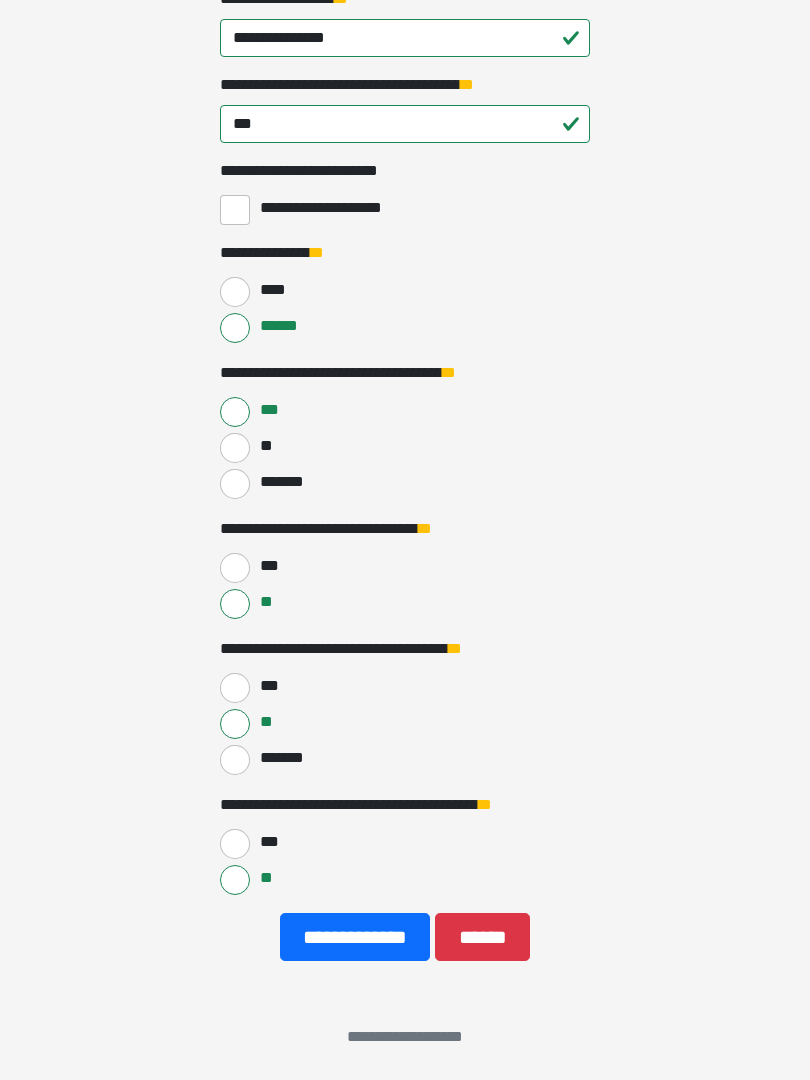 click on "**********" at bounding box center (355, 937) 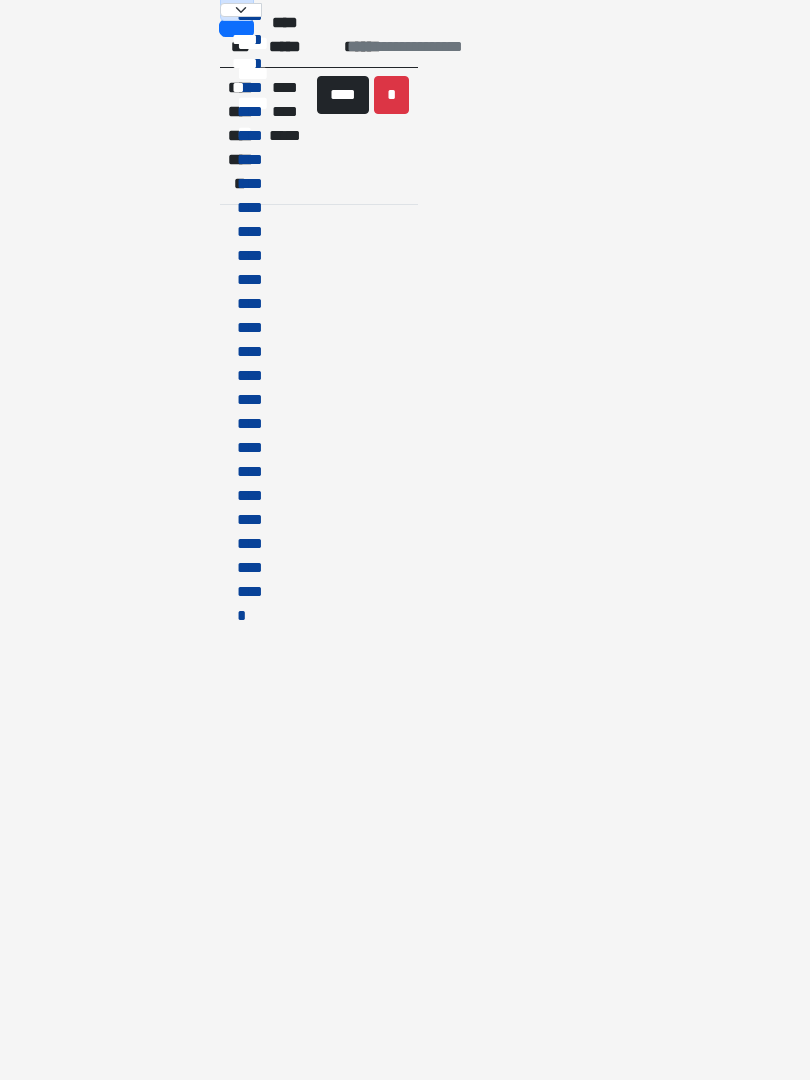scroll, scrollTop: 0, scrollLeft: 0, axis: both 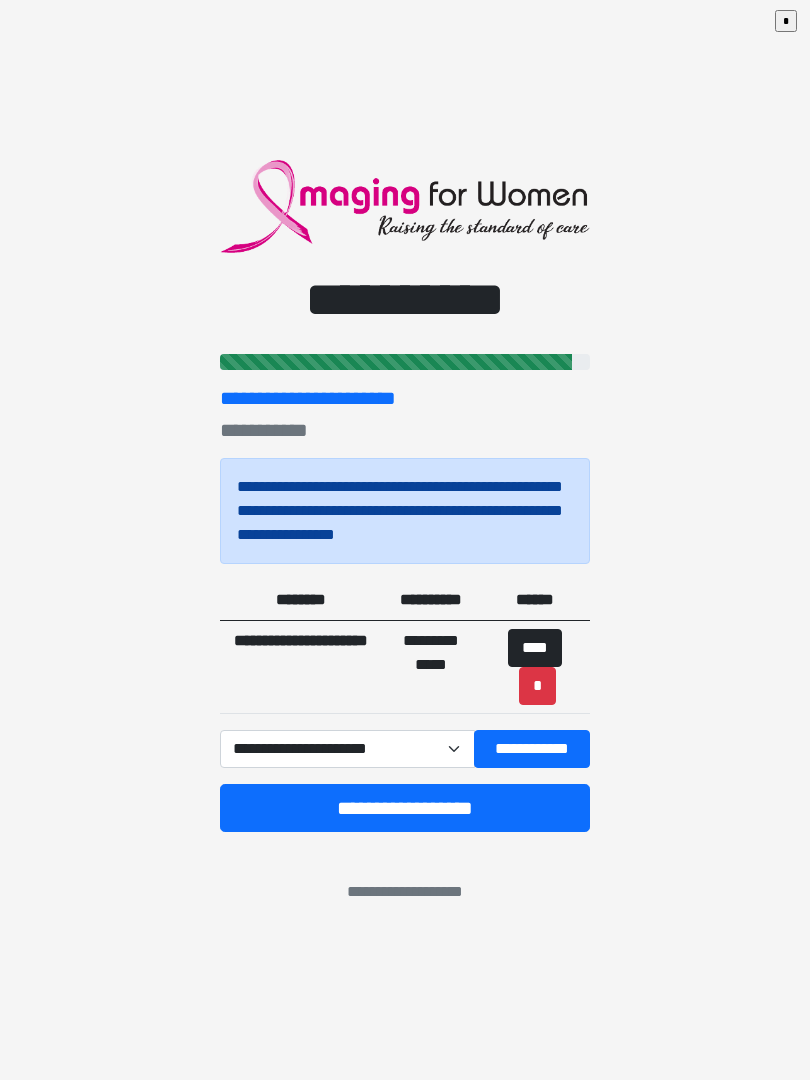 click on "**********" at bounding box center [405, 808] 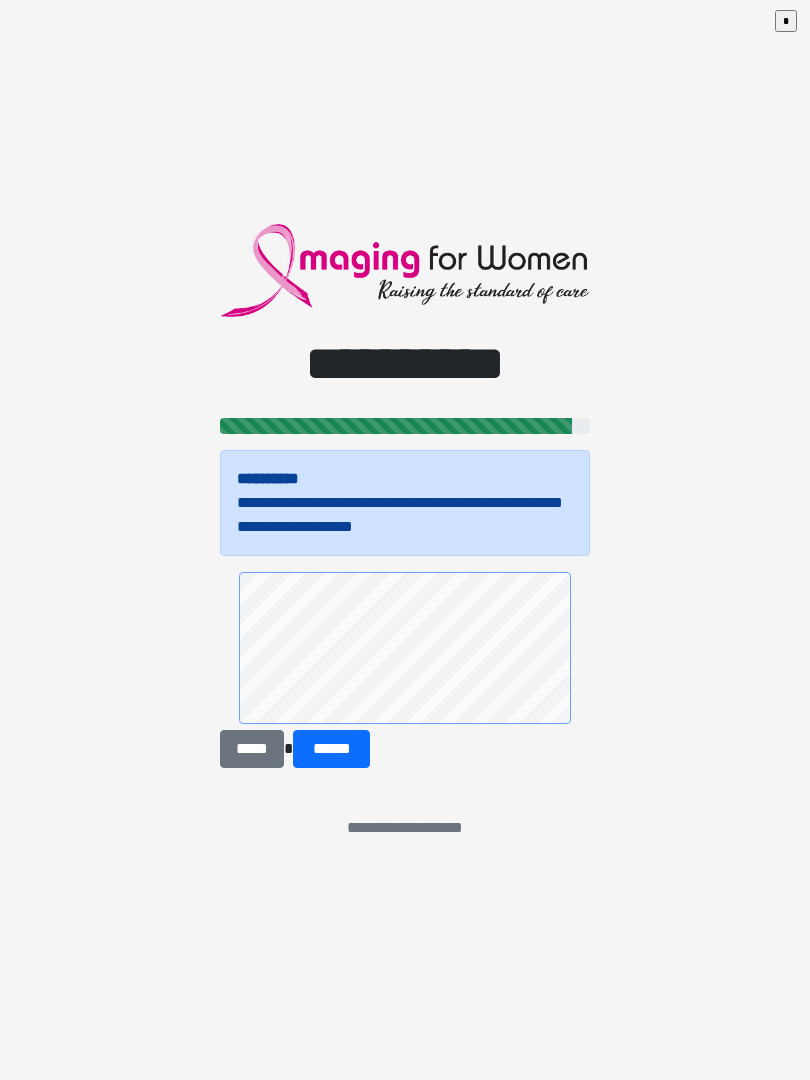 click on "*****" at bounding box center [252, 749] 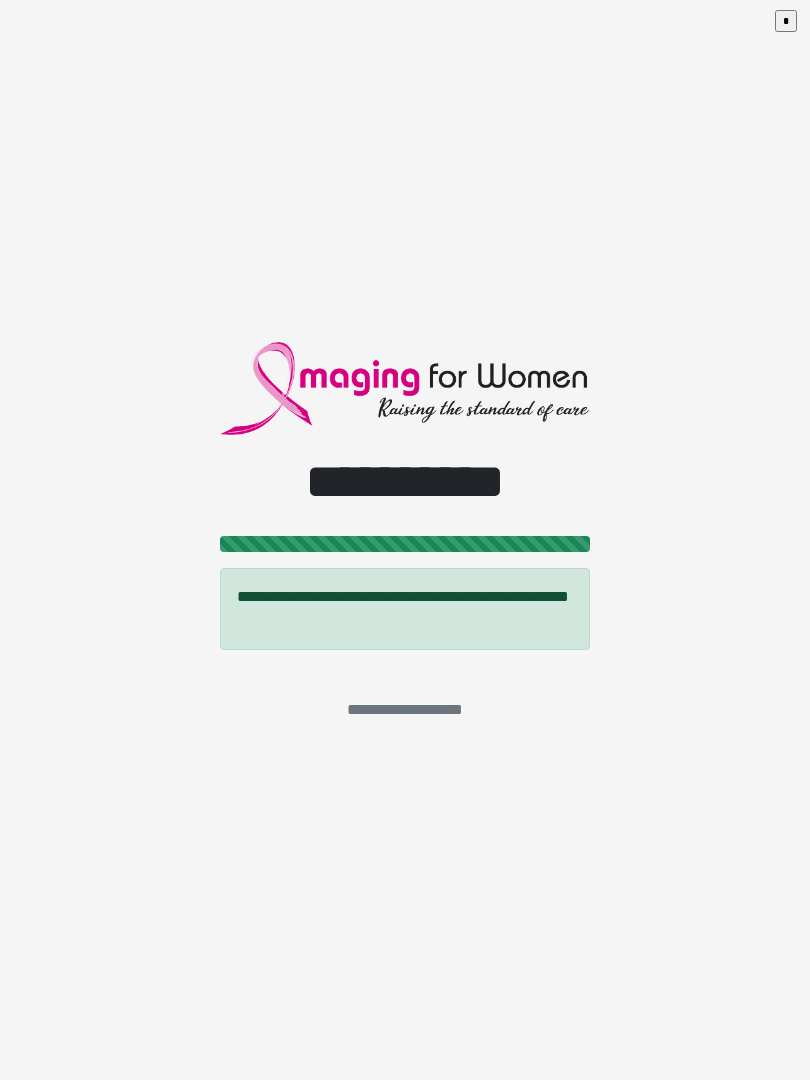 click on "*" at bounding box center [786, 21] 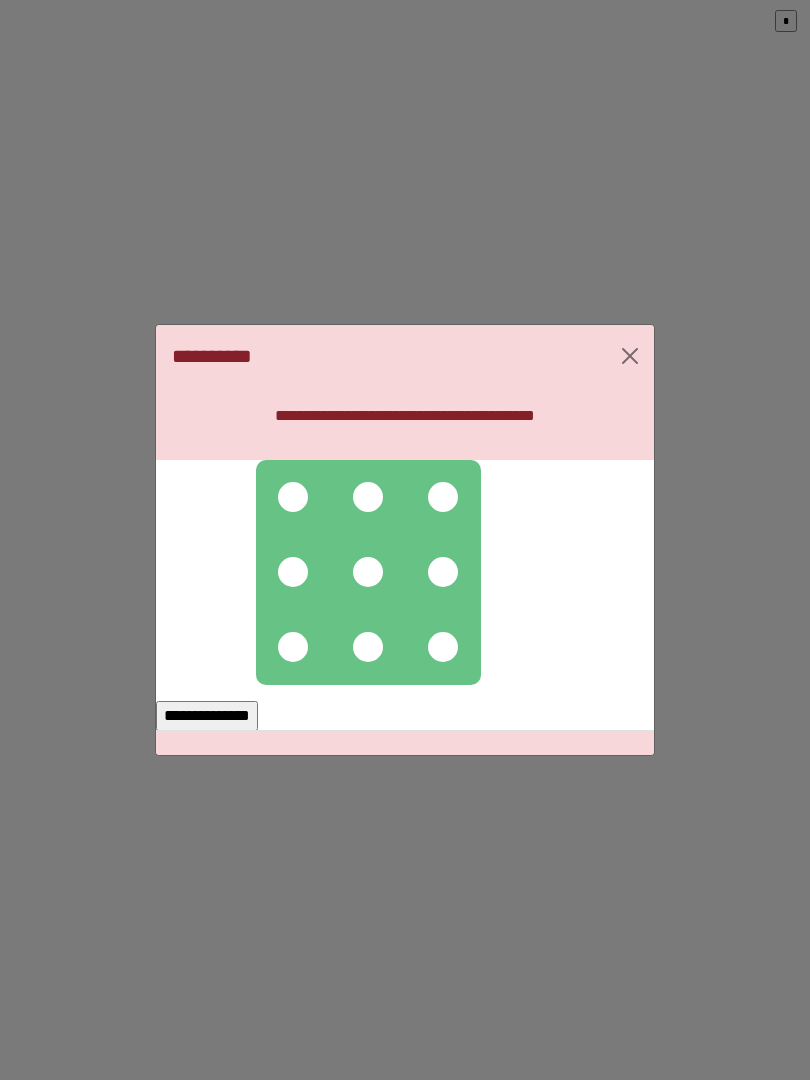click at bounding box center (293, 497) 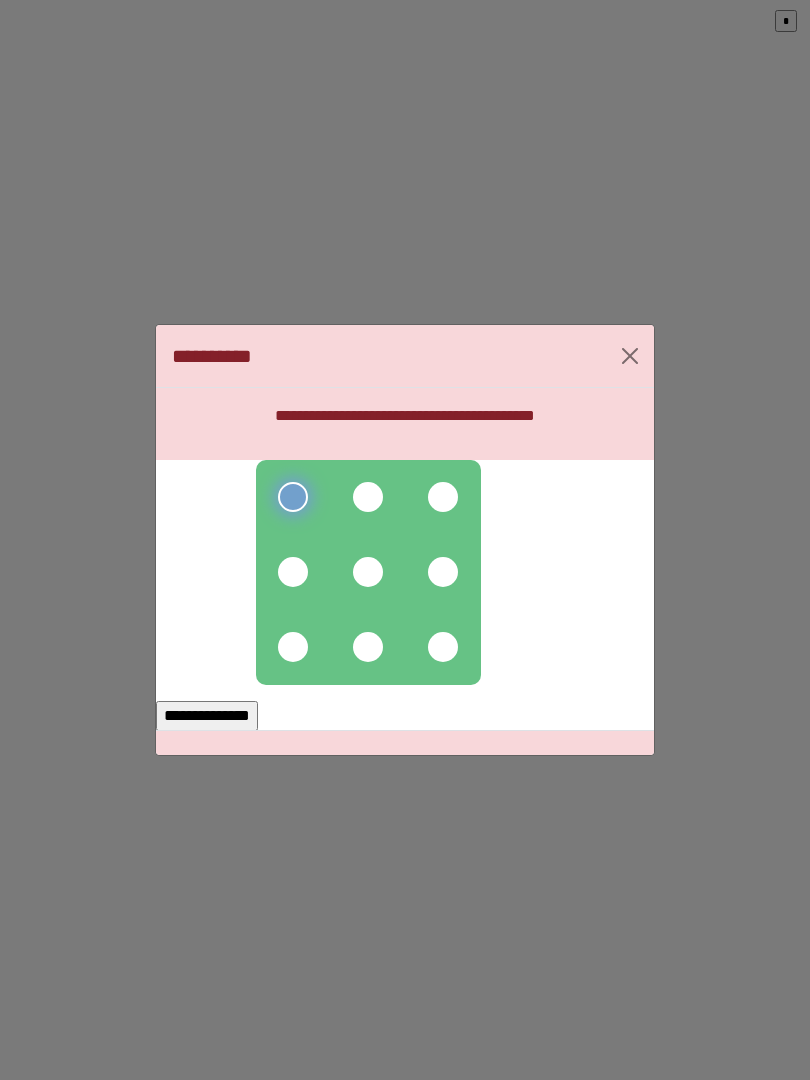 click at bounding box center (368, 497) 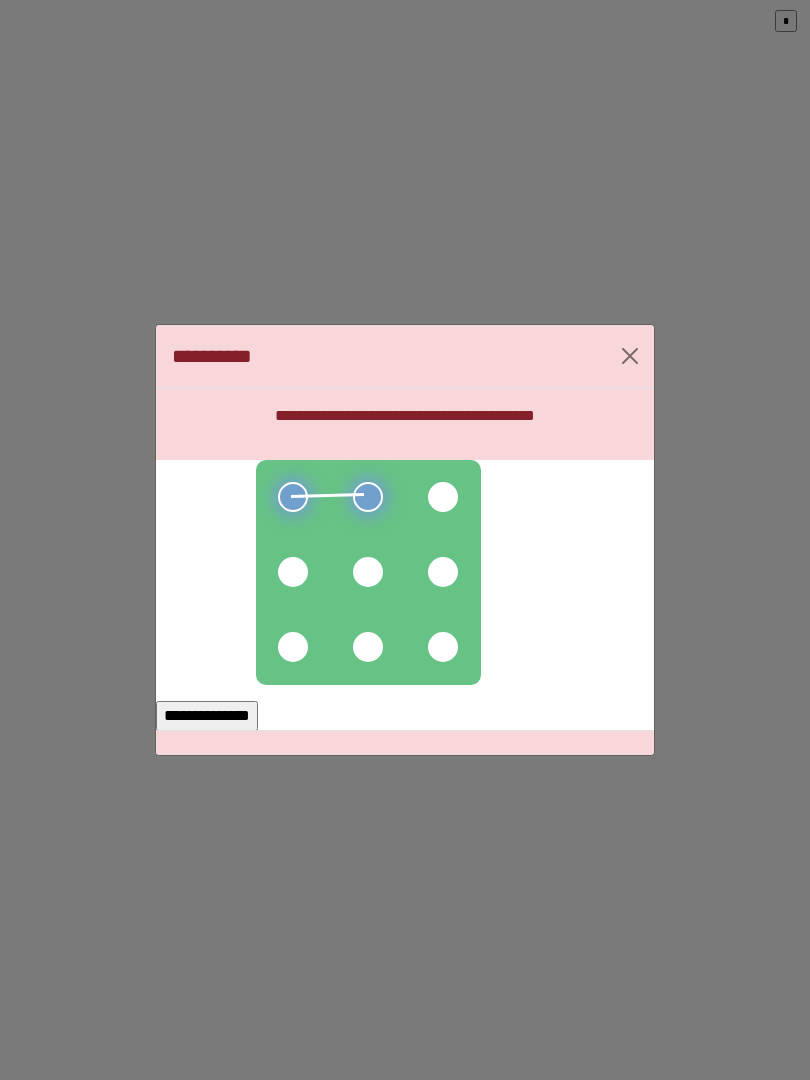 click at bounding box center [443, 497] 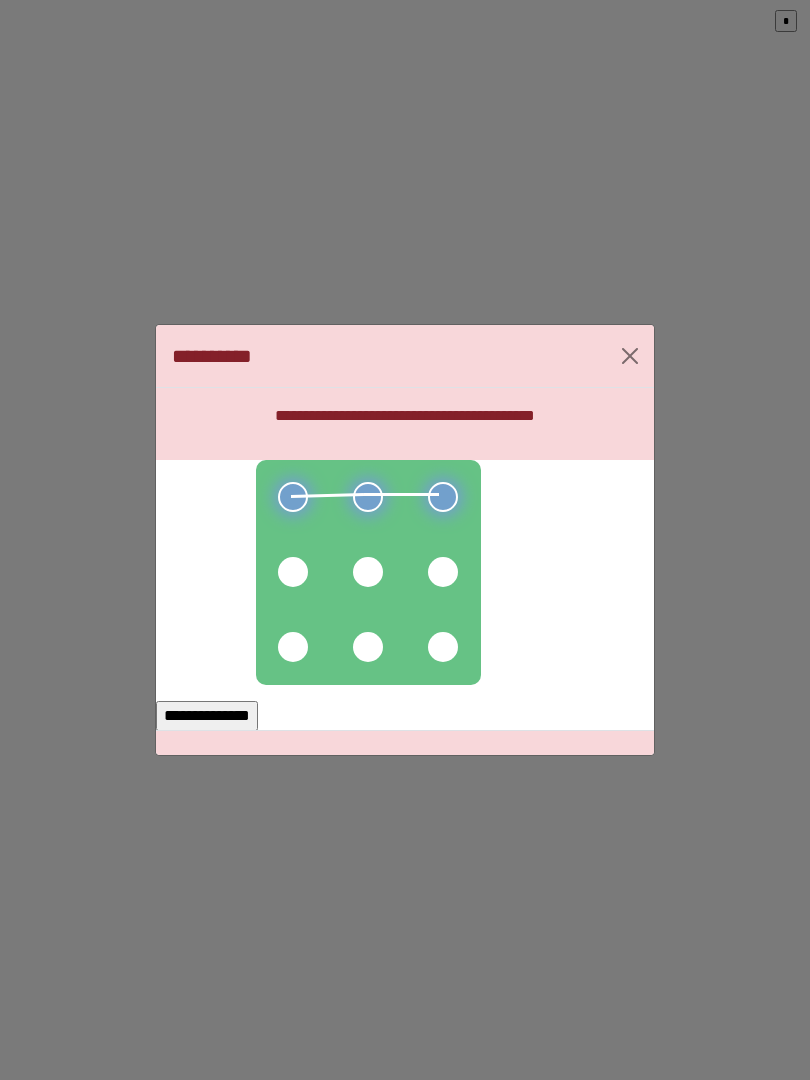 click at bounding box center [443, 572] 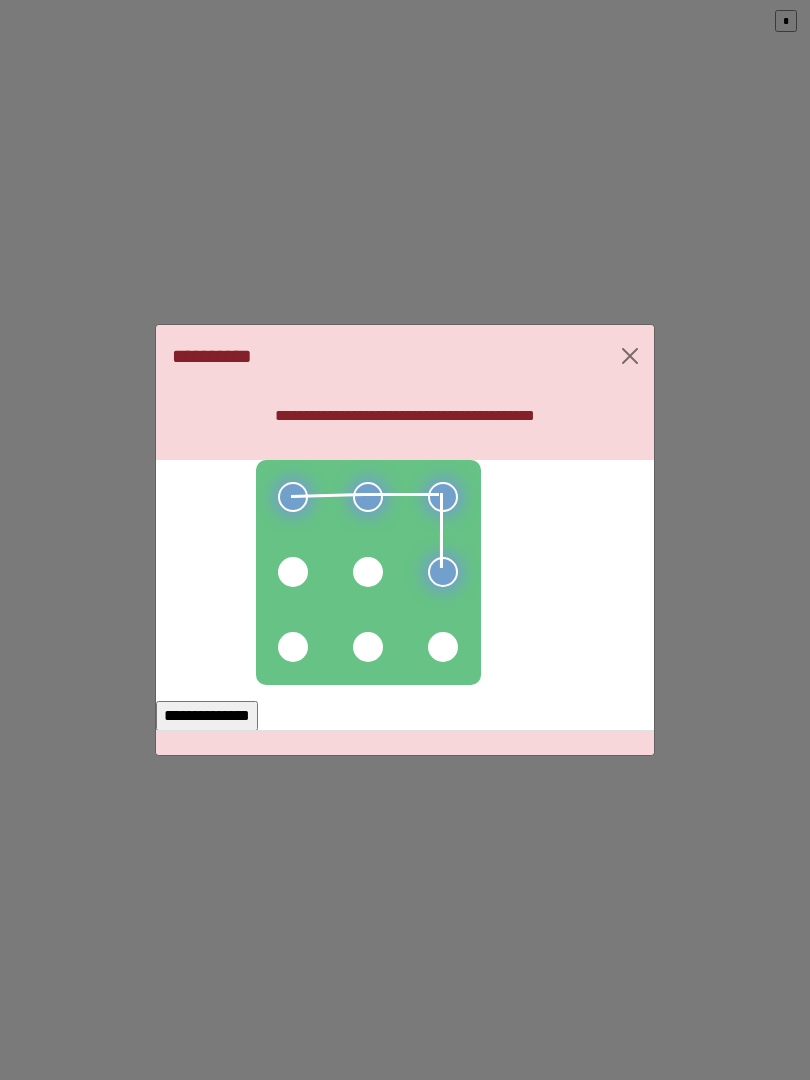 click at bounding box center [443, 647] 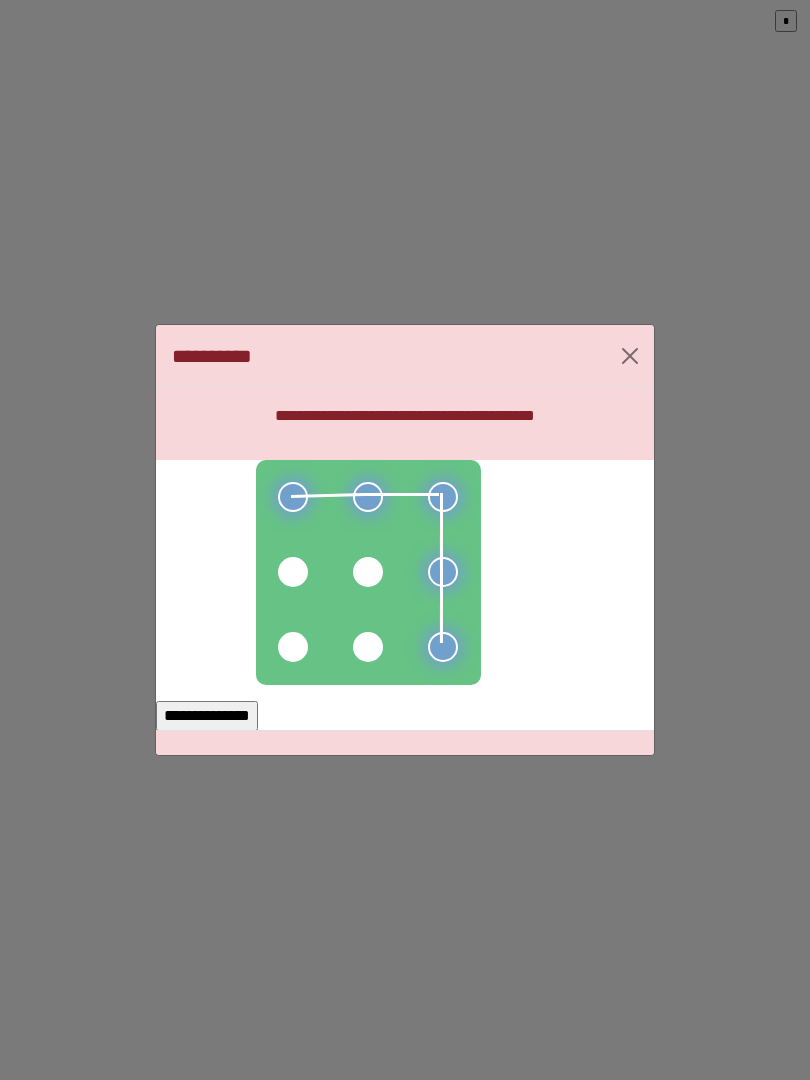 click at bounding box center (368, 572) 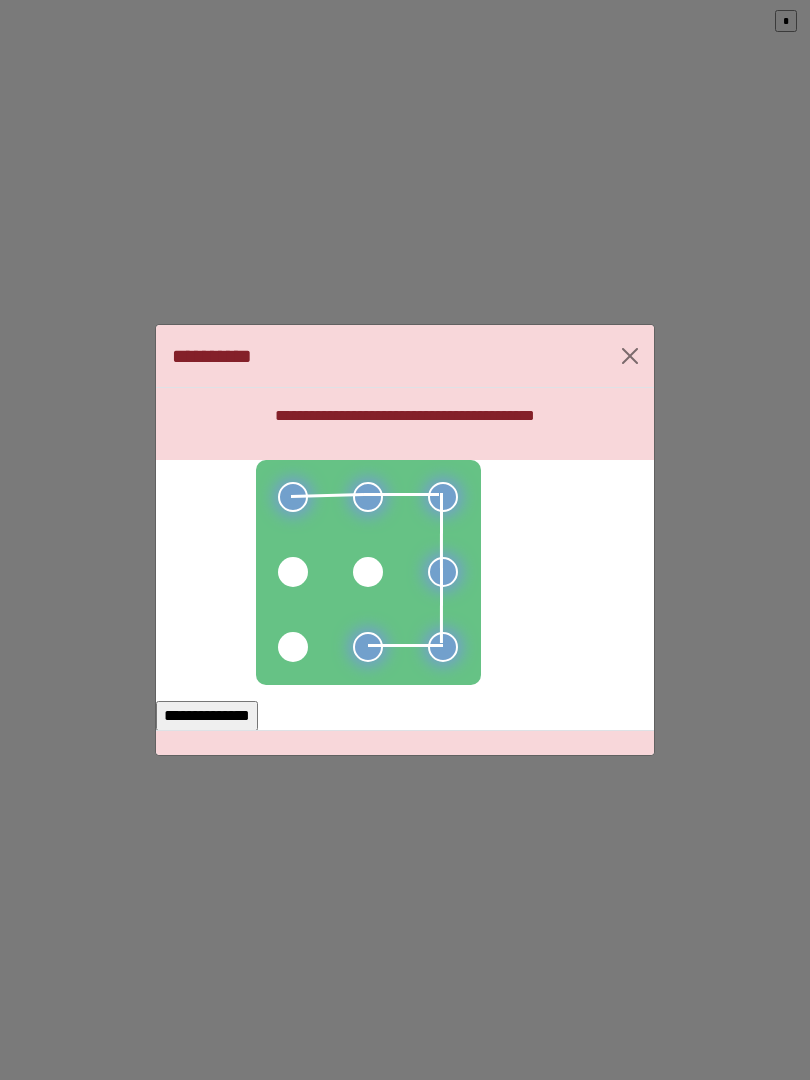 click at bounding box center (293, 647) 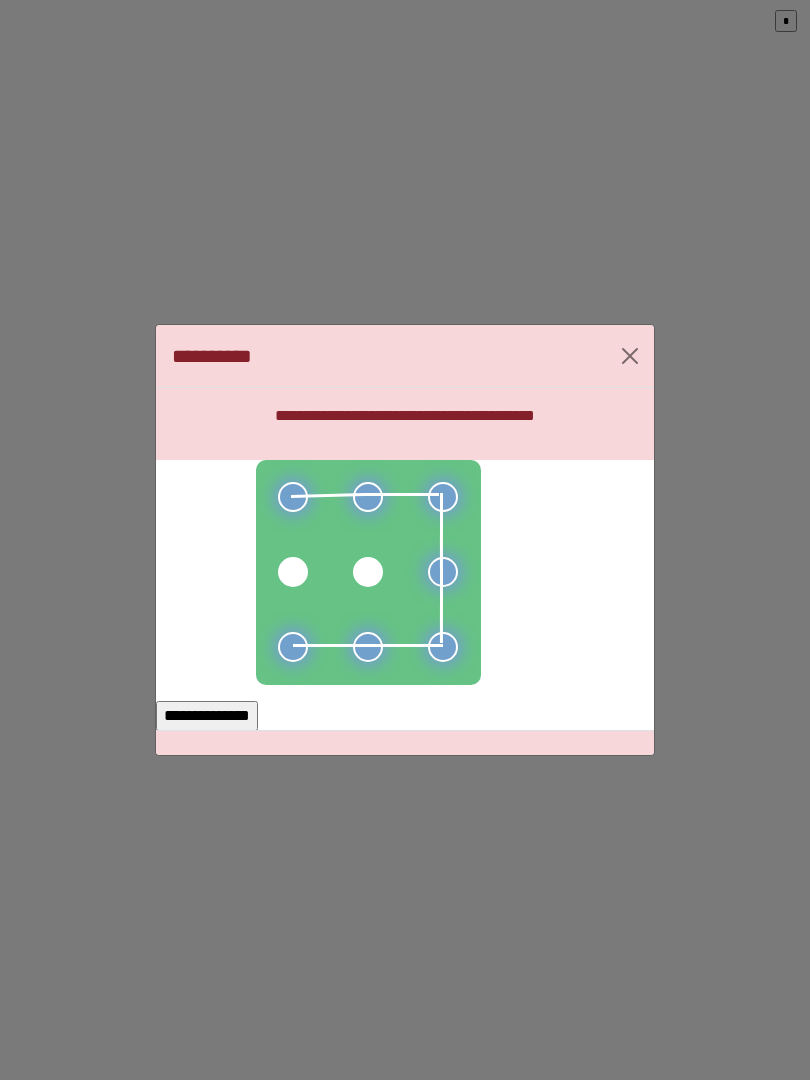 click on "**********" at bounding box center [207, 716] 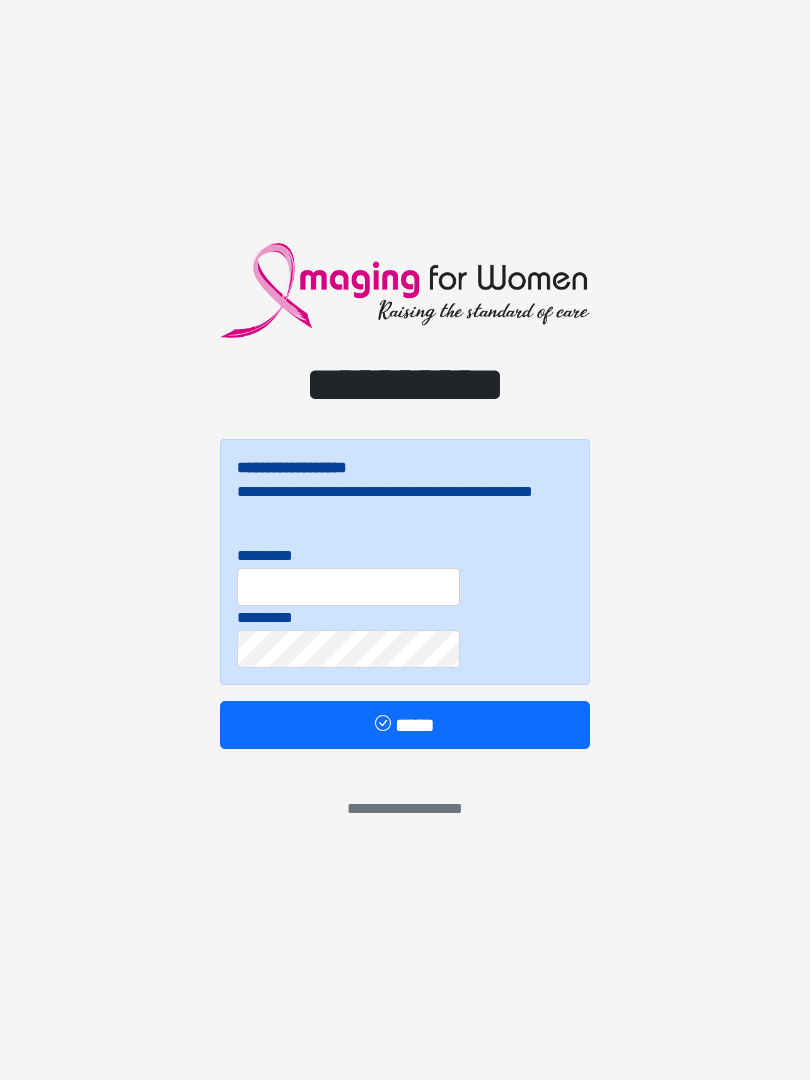 scroll, scrollTop: 0, scrollLeft: 0, axis: both 